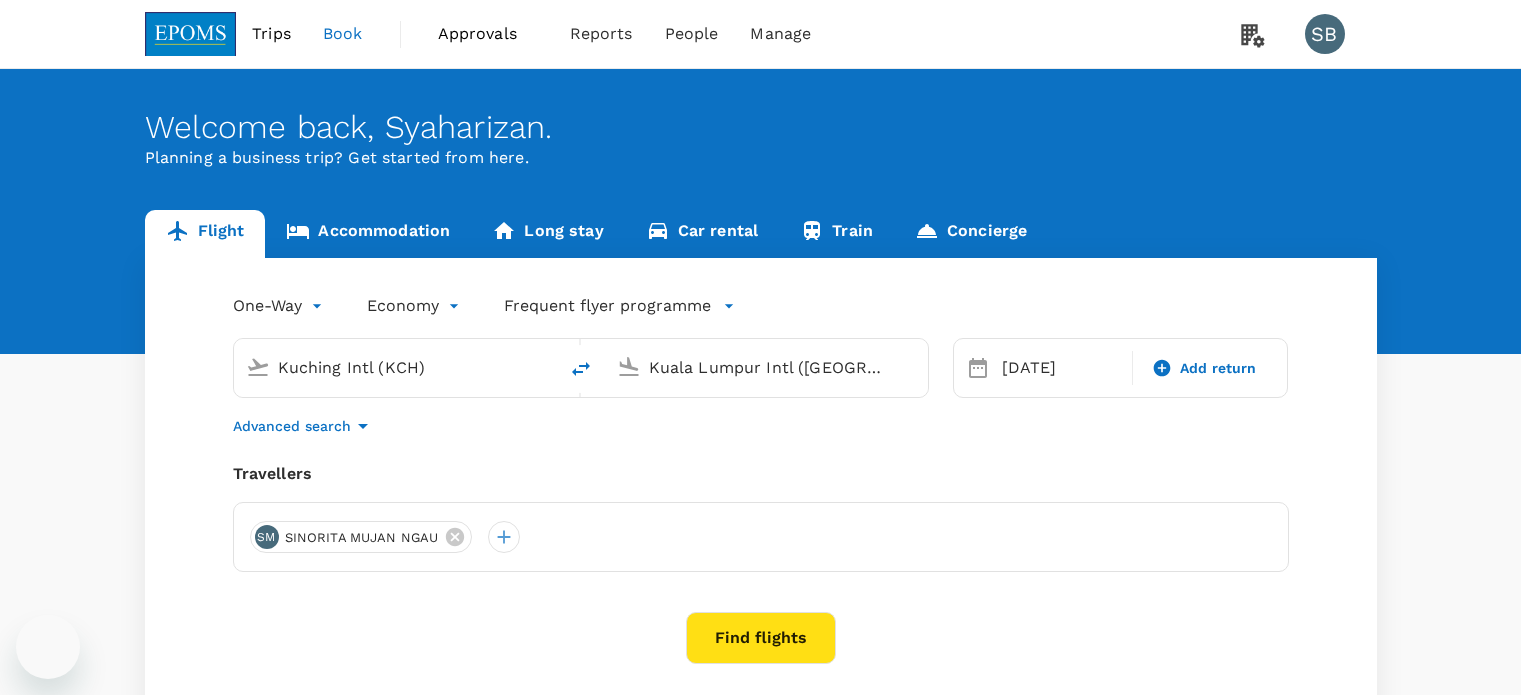 scroll, scrollTop: 0, scrollLeft: 0, axis: both 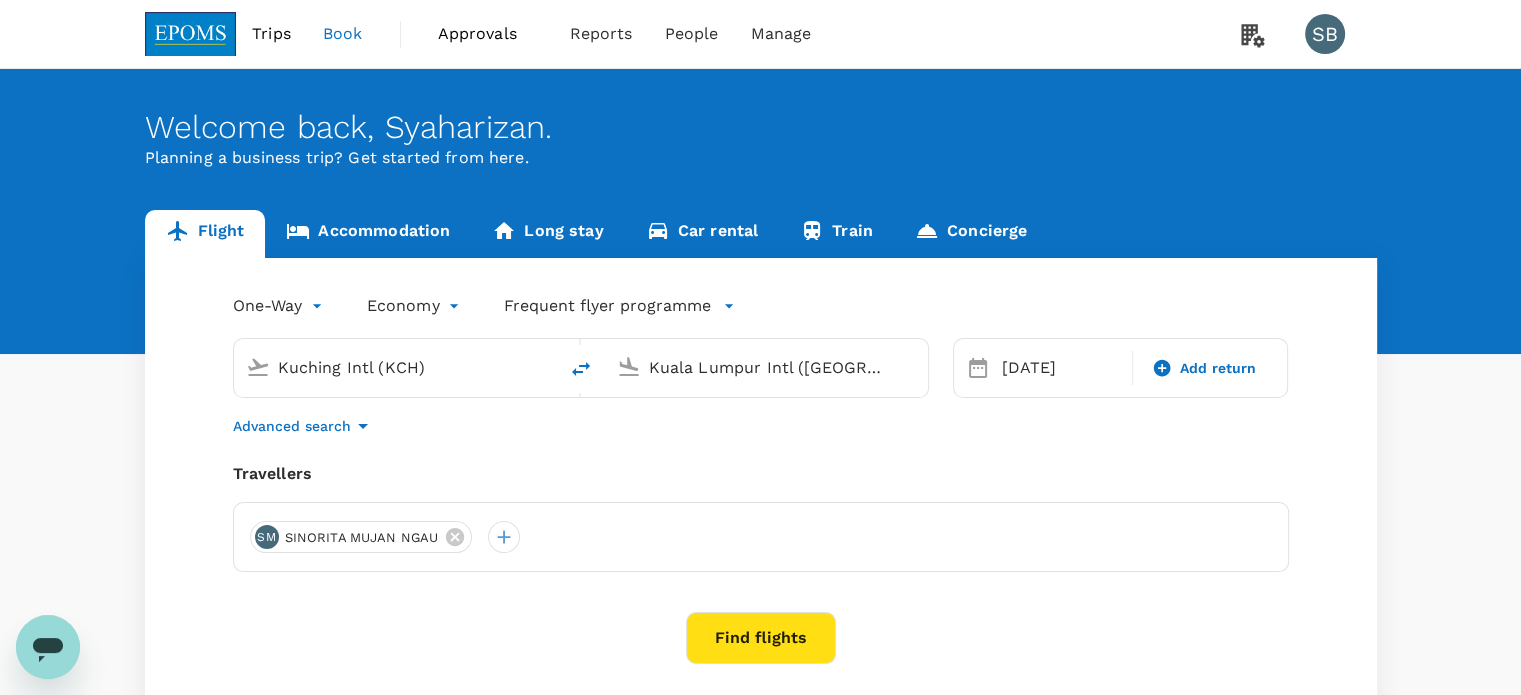 click on "Trips" at bounding box center (271, 34) 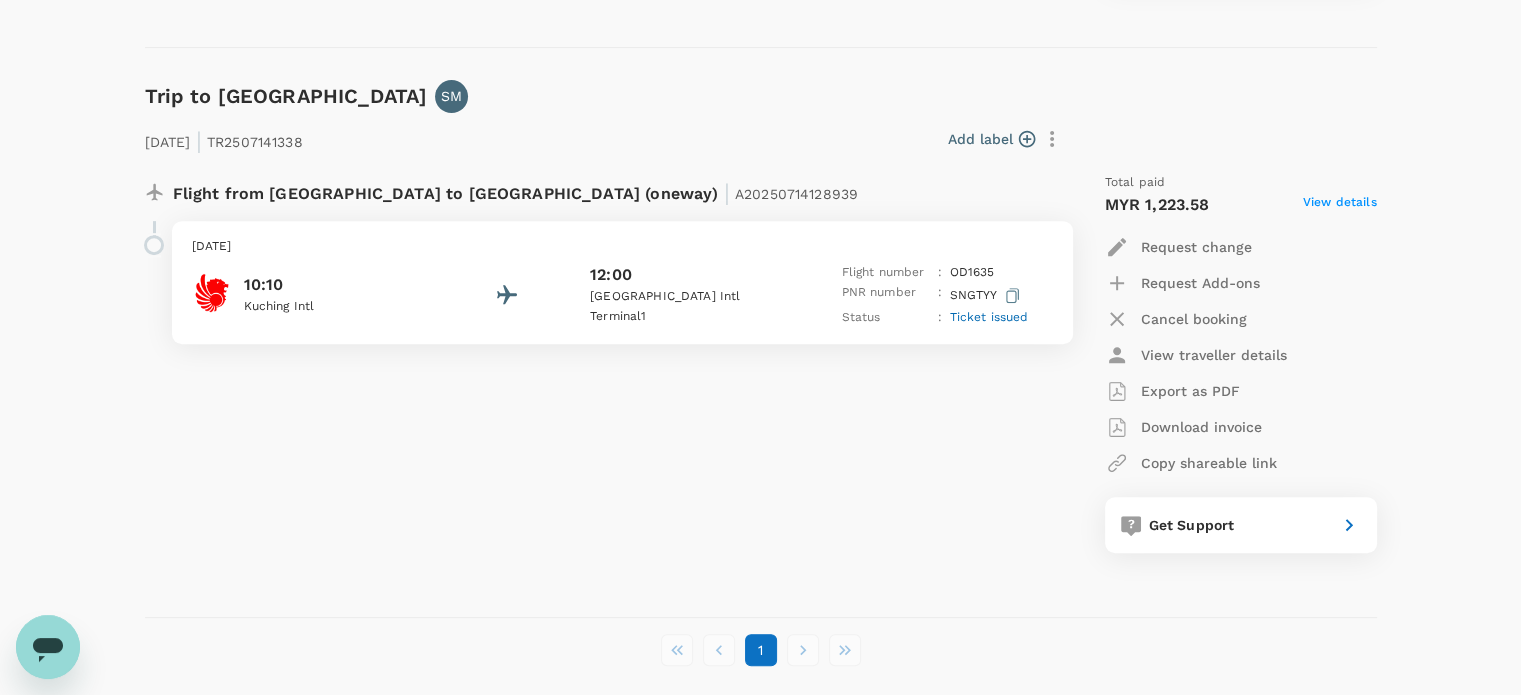 scroll, scrollTop: 800, scrollLeft: 0, axis: vertical 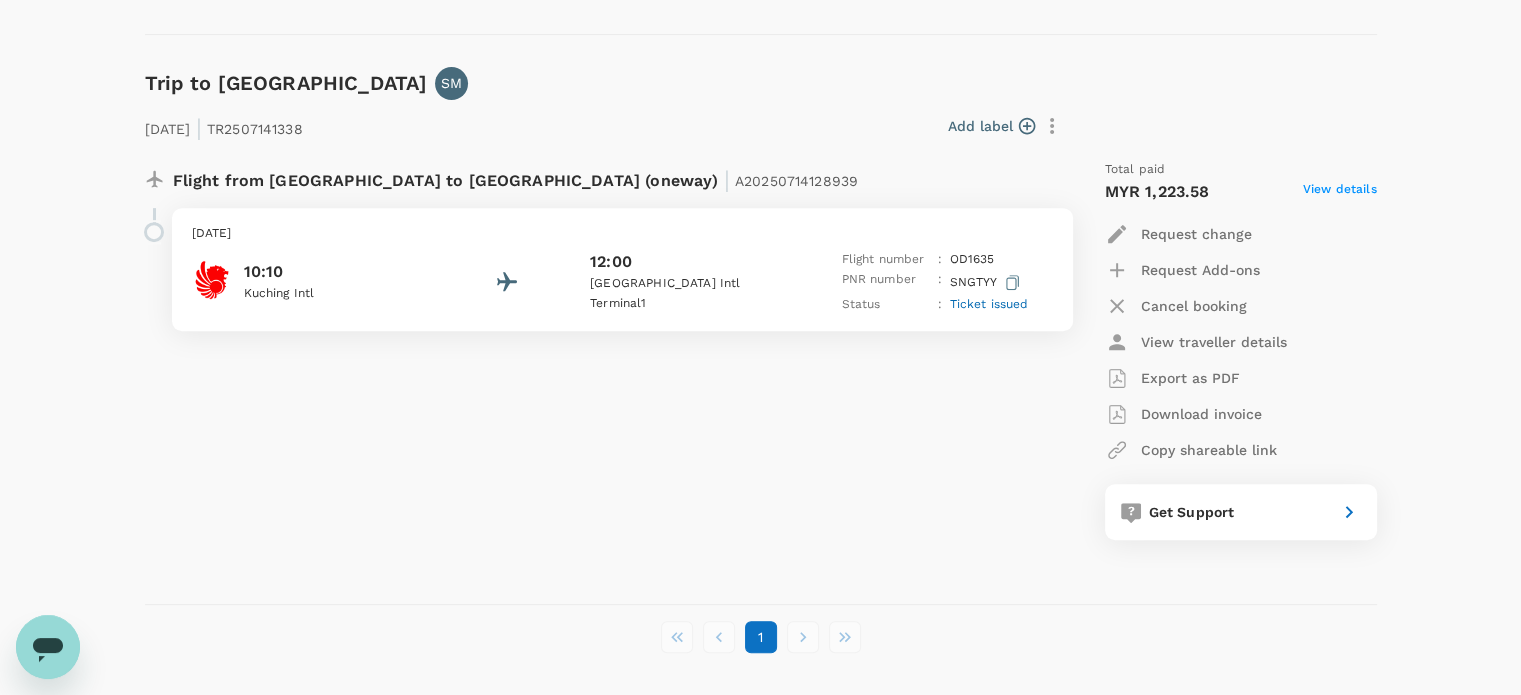 click on "[DATE]" at bounding box center [622, 234] 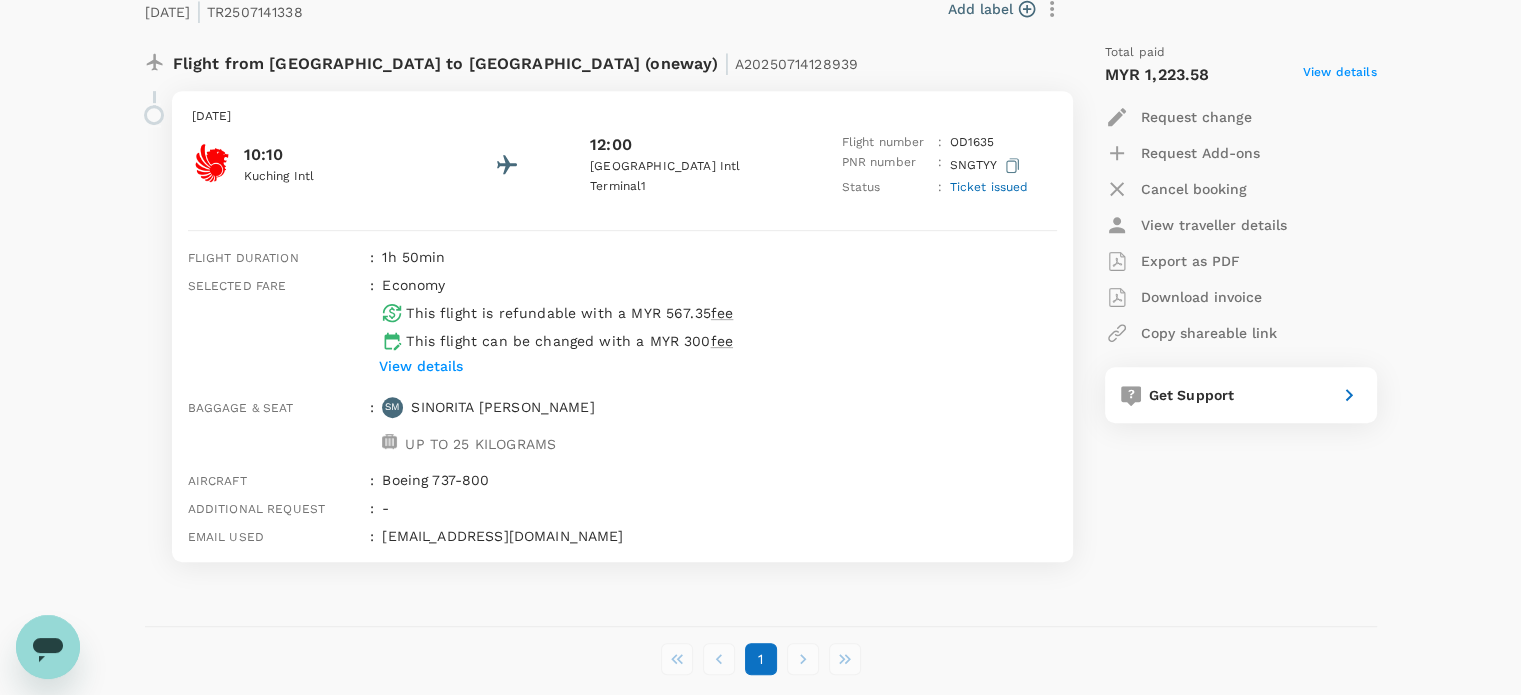 scroll, scrollTop: 800, scrollLeft: 0, axis: vertical 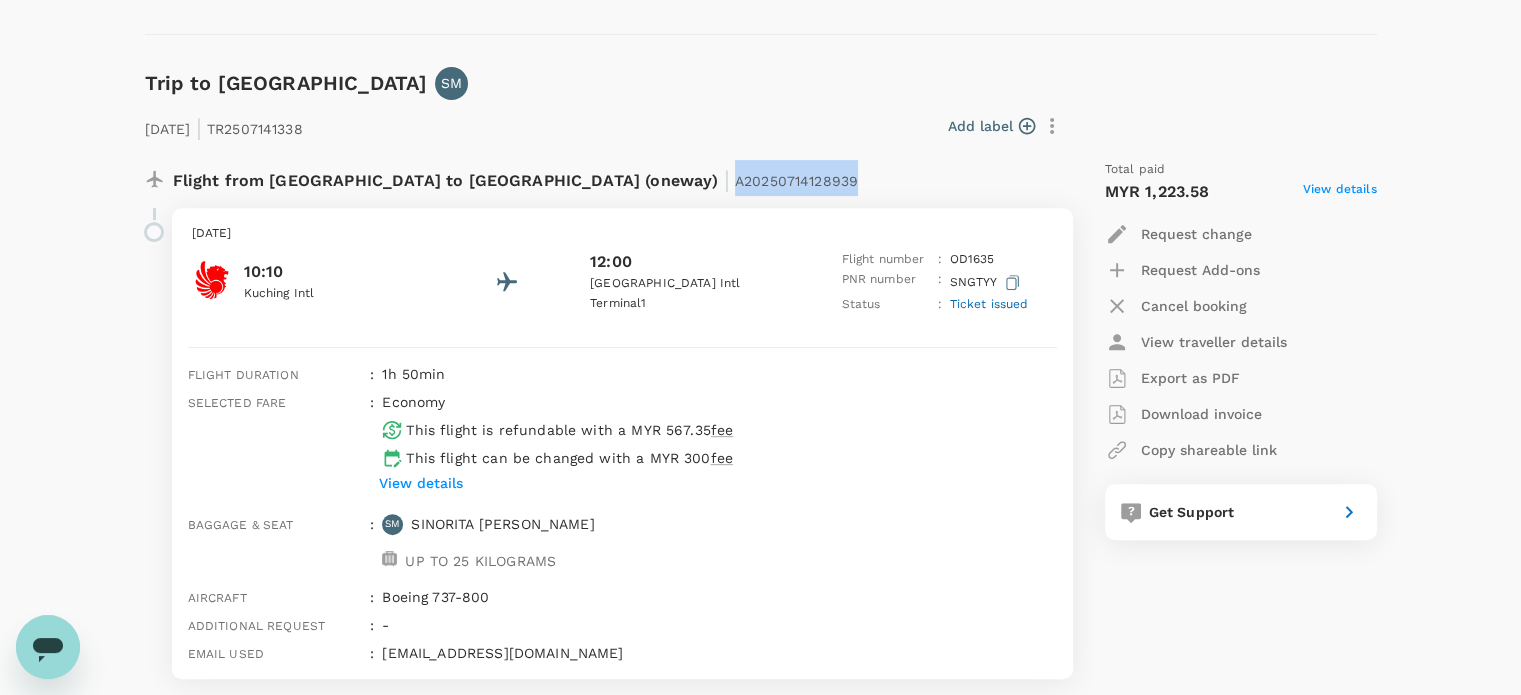drag, startPoint x: 649, startPoint y: 183, endPoint x: 527, endPoint y: 183, distance: 122 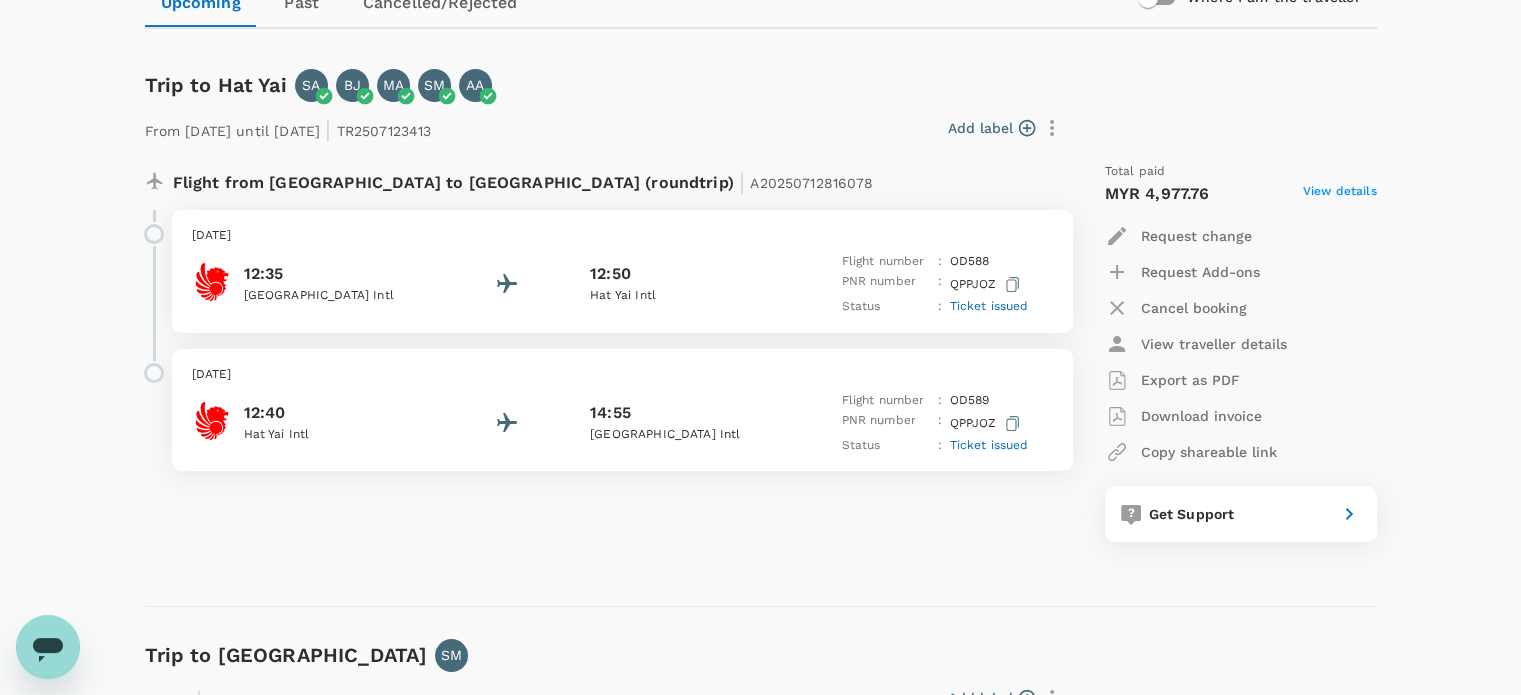 scroll, scrollTop: 0, scrollLeft: 0, axis: both 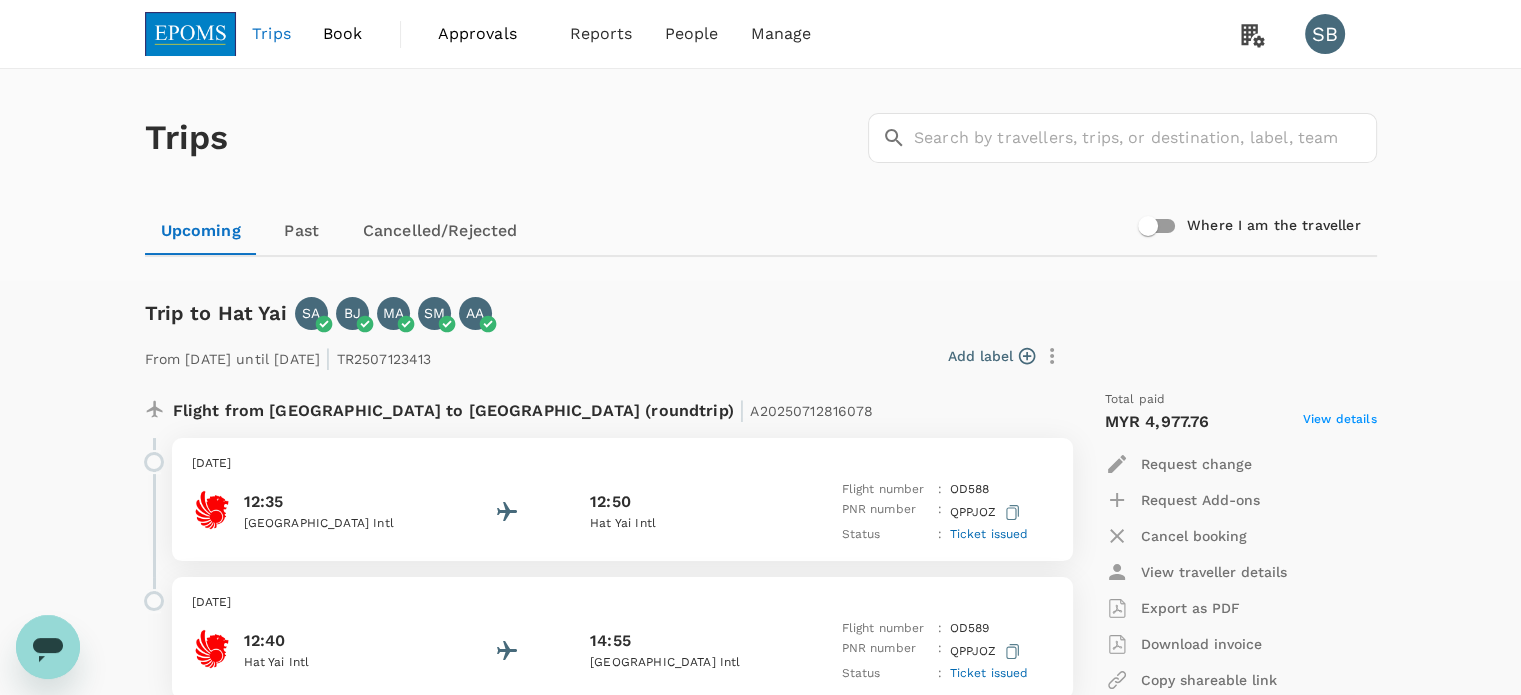 click at bounding box center [191, 34] 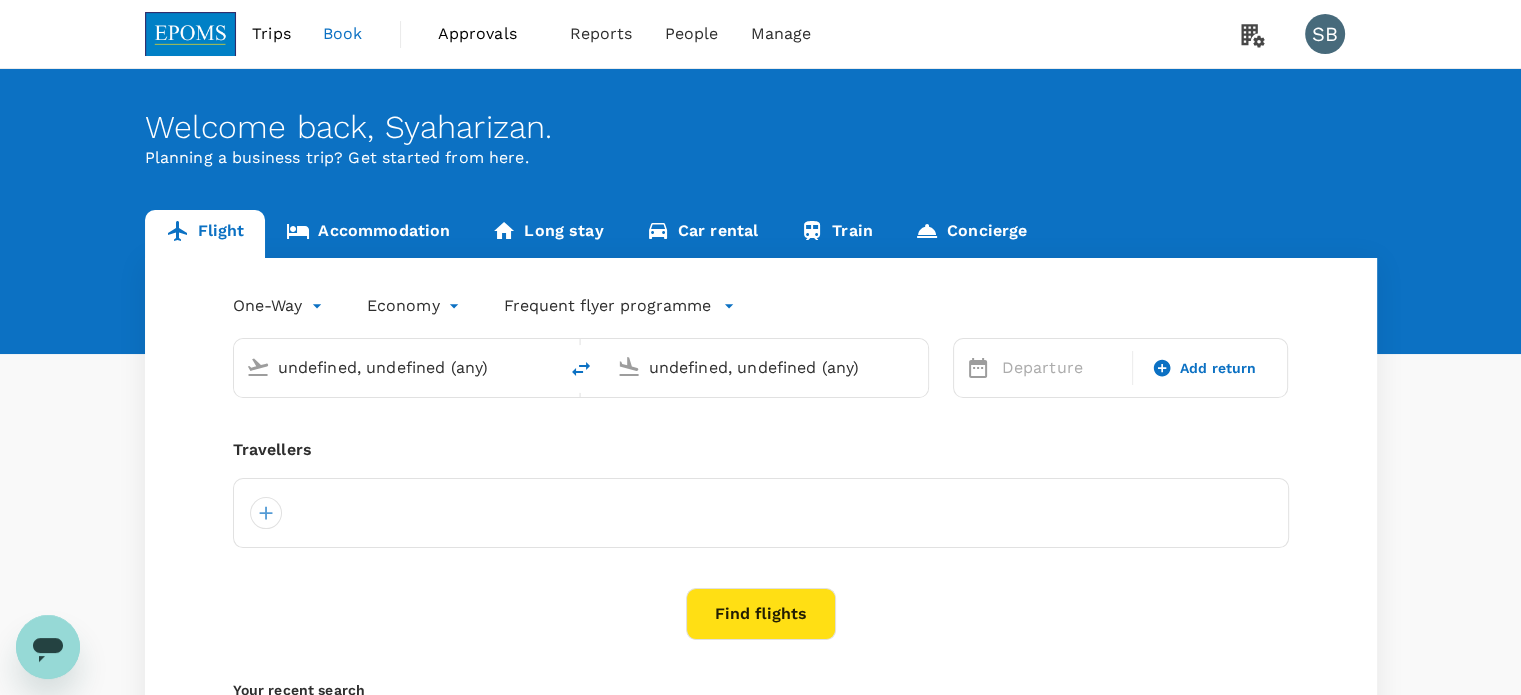 type on "Kuching Intl (KCH)" 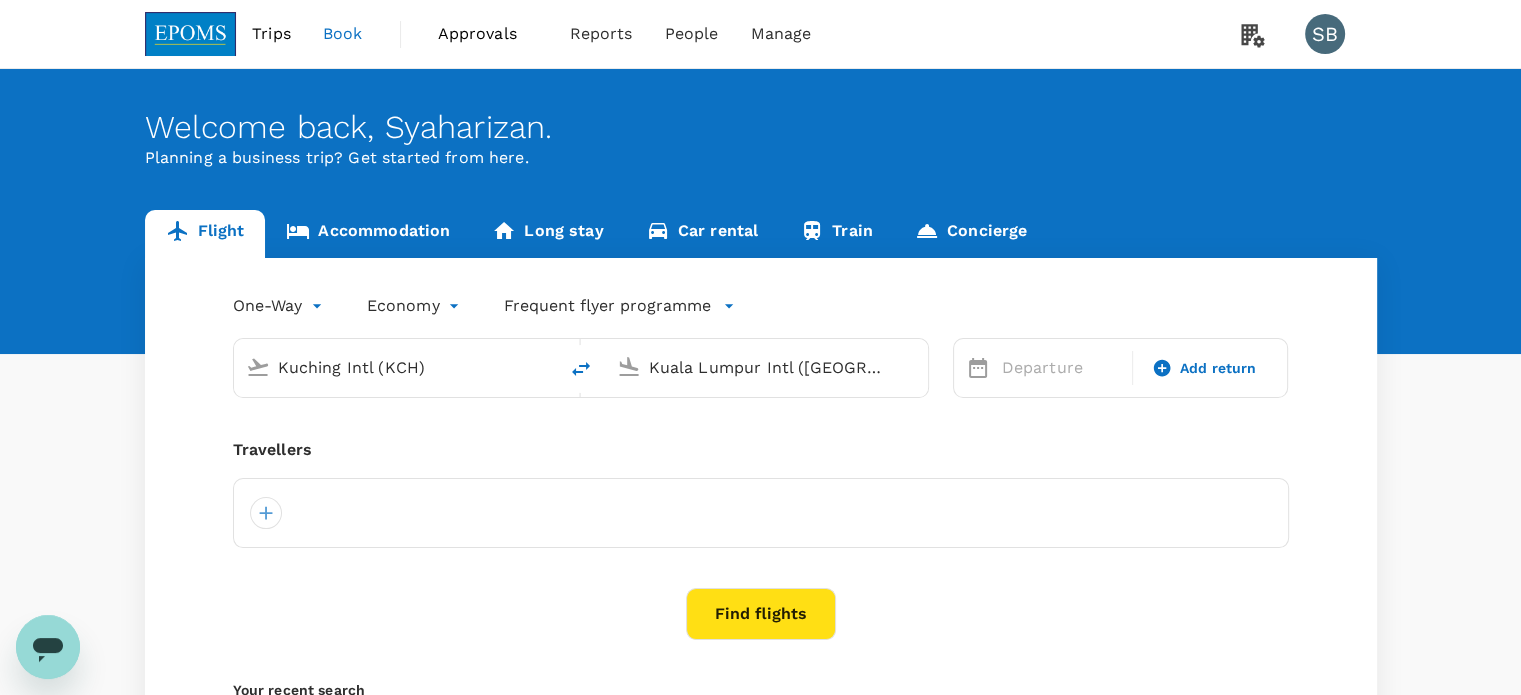 type 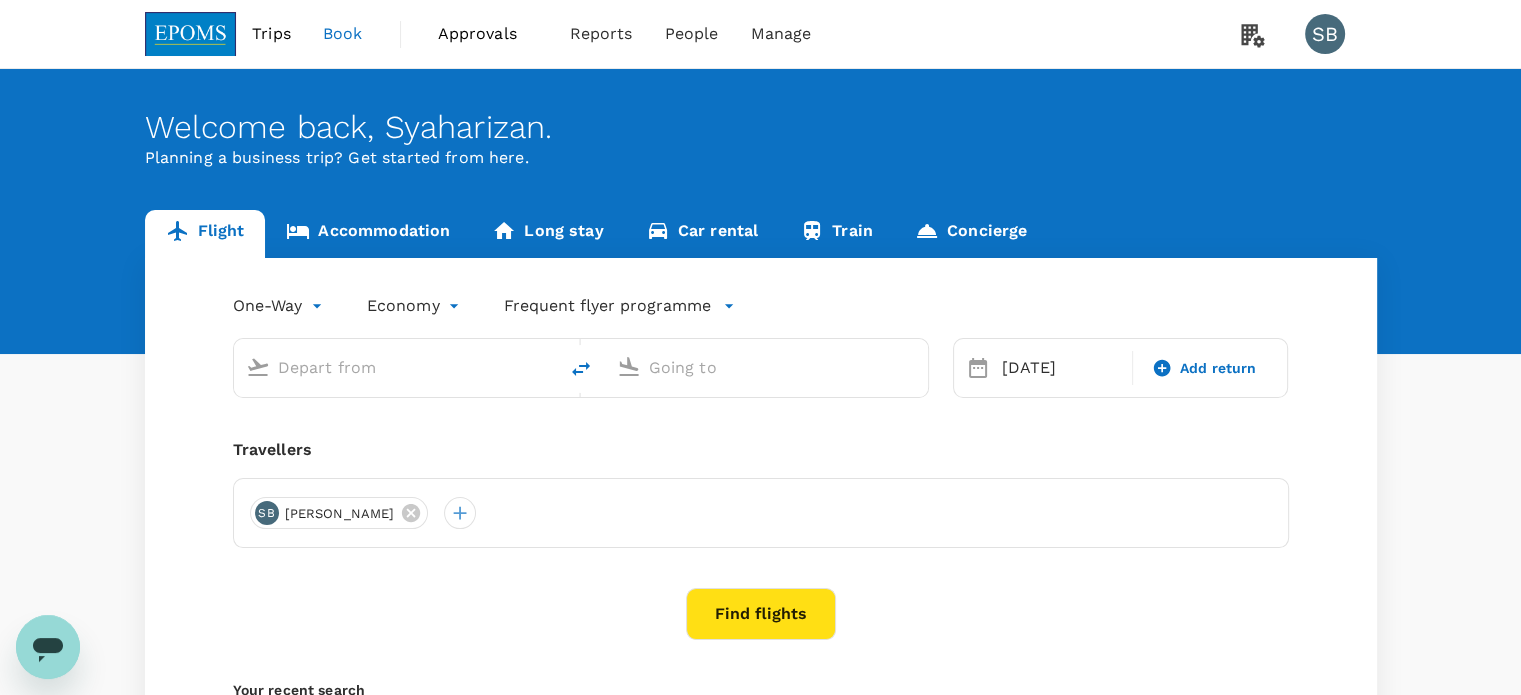 type on "Kuching Intl (KCH)" 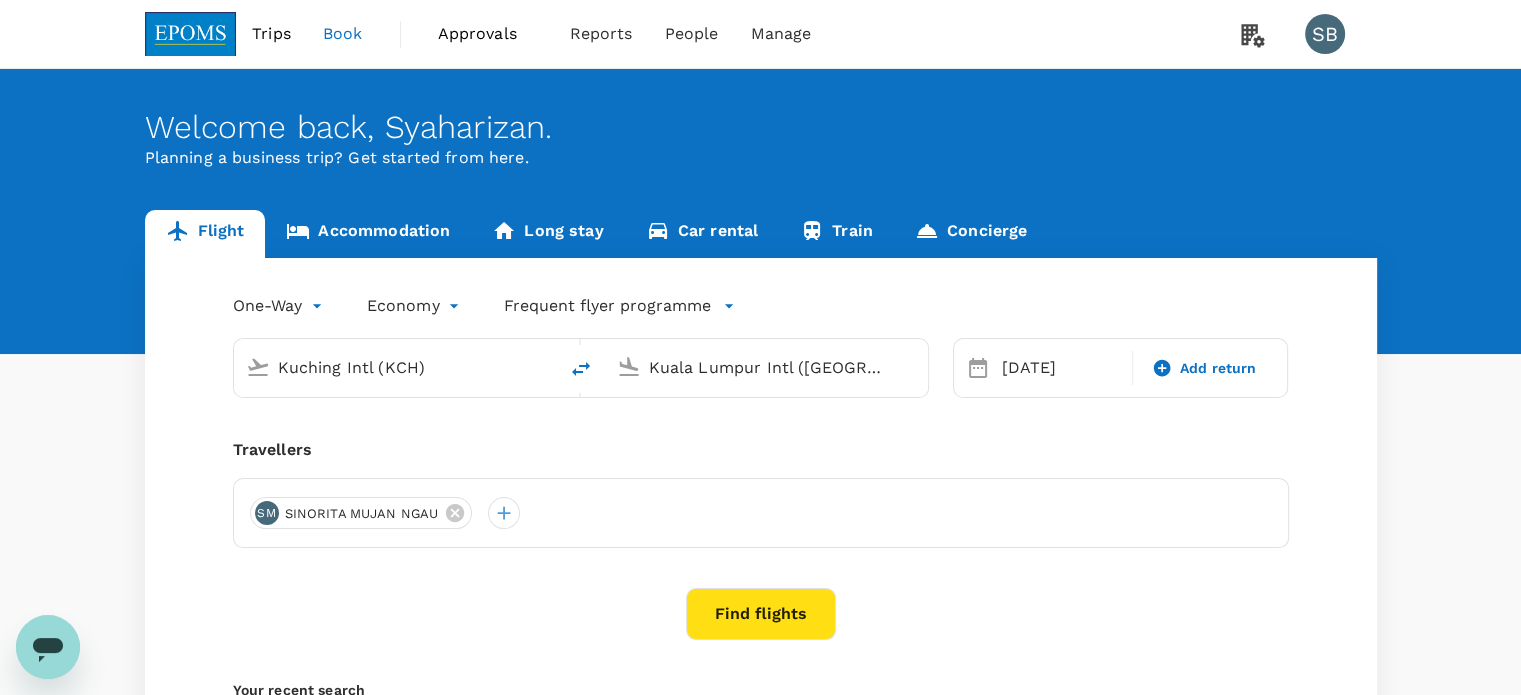 type 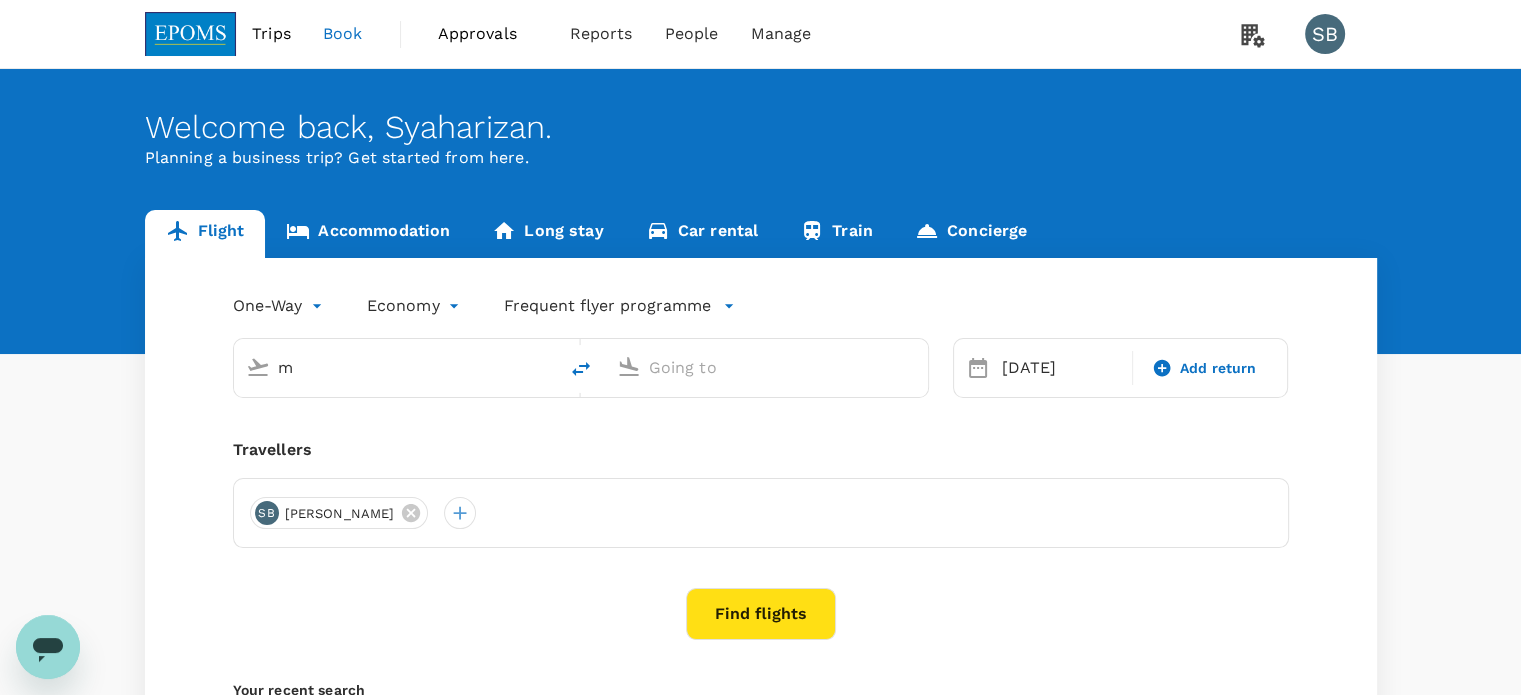type on "Kuching Intl (KCH)" 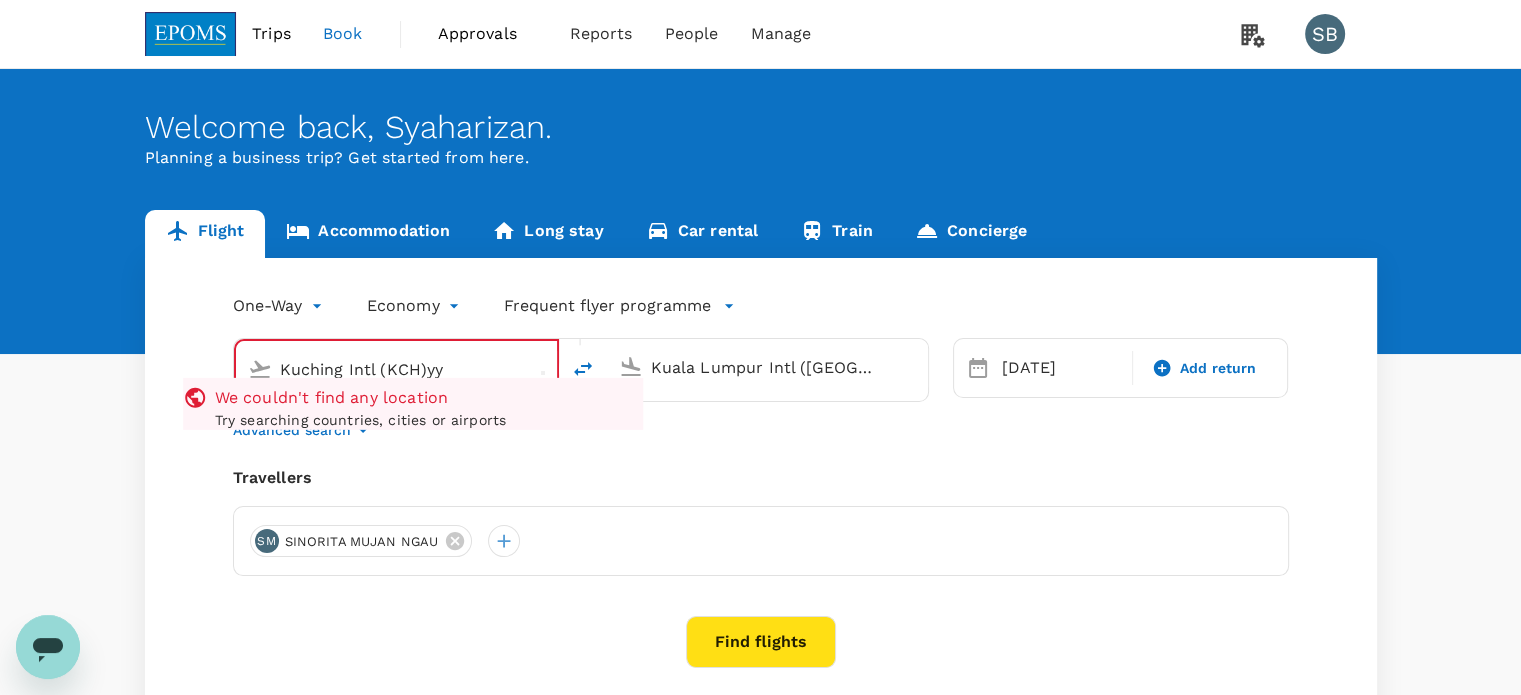 drag, startPoint x: 490, startPoint y: 378, endPoint x: 196, endPoint y: 319, distance: 299.86163 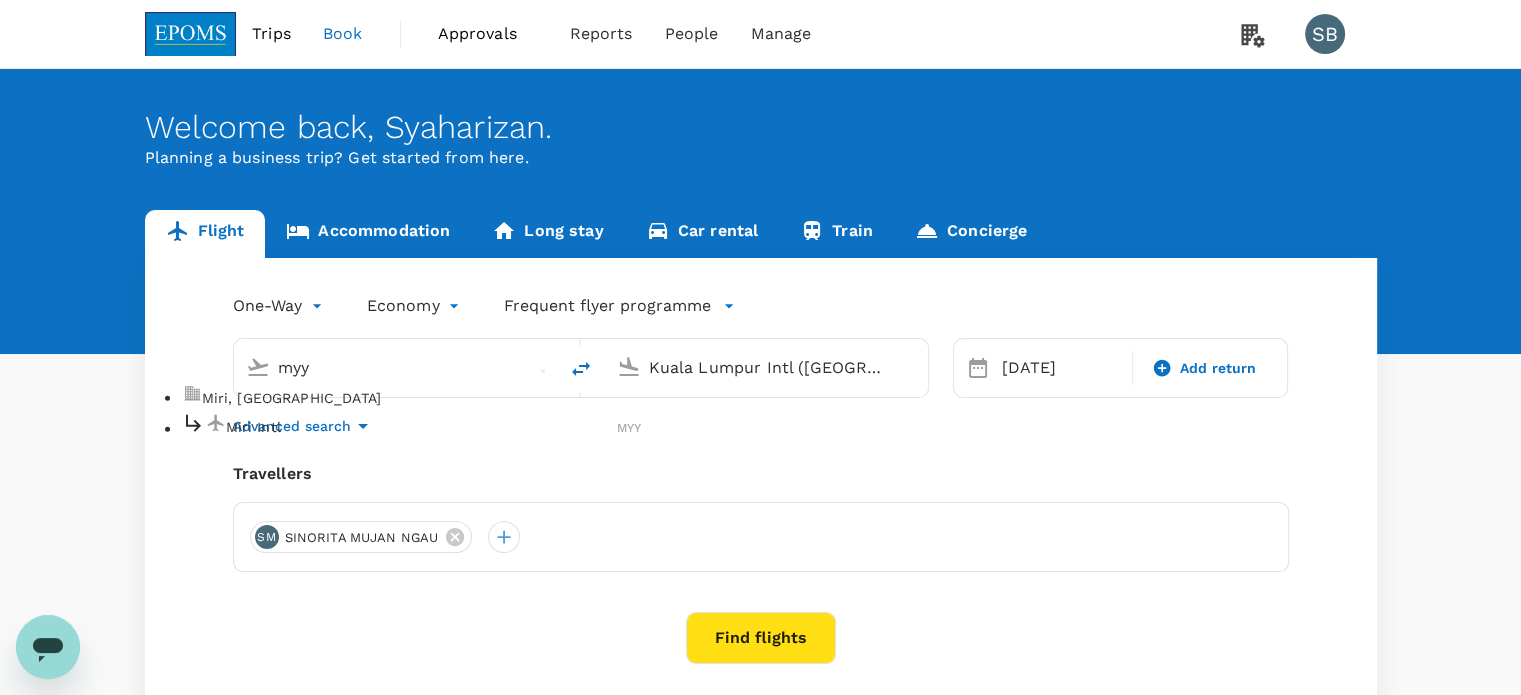click on "Miri Intl" at bounding box center [422, 427] 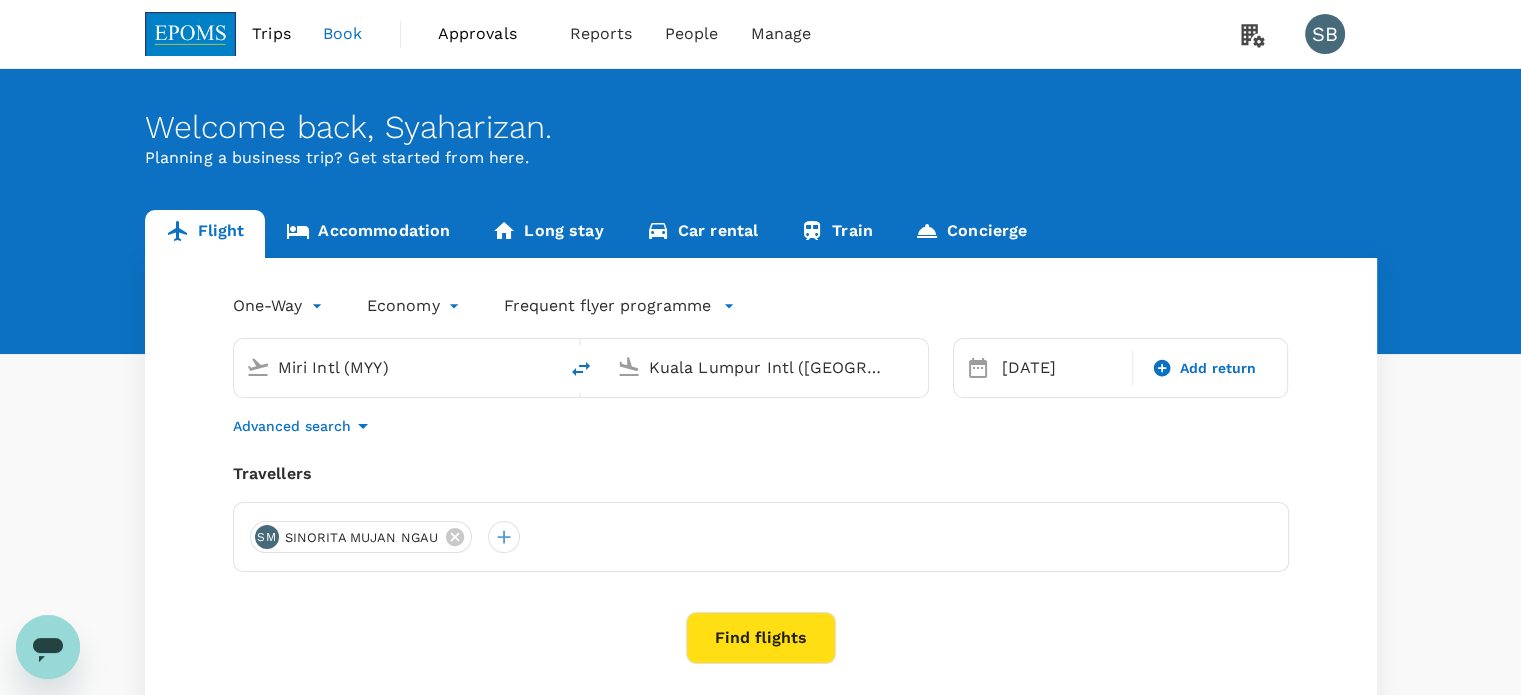 click on "Trips Book Approvals 0 Reports People Manage SB Welcome back , Syaharizan . Planning a business trip? Get started from here. Flight Accommodation Long stay Car rental Train Concierge One-Way oneway Economy economy Frequent flyer programme Miri Intl (MYY) Kuala Lumpur Intl (KUL) 17 Jul Add return Advanced search Travellers   SM SINORITA MUJAN NGAU Find flights Your recent search Flight to Kuala Lumpur KCH - SZB 17 Jul · 1 Traveller Flight to Kuala Lumpur MYY - KUL 17 Jul · 1 Traveller Flight to Kuching KUL - KCH 17 Jul - 19 Jul · 1 Traveller by TruTrip  ( 3.47.0   ) Frequent flyer programme Malaysia Airlines Enrich Add new" at bounding box center [760, 483] 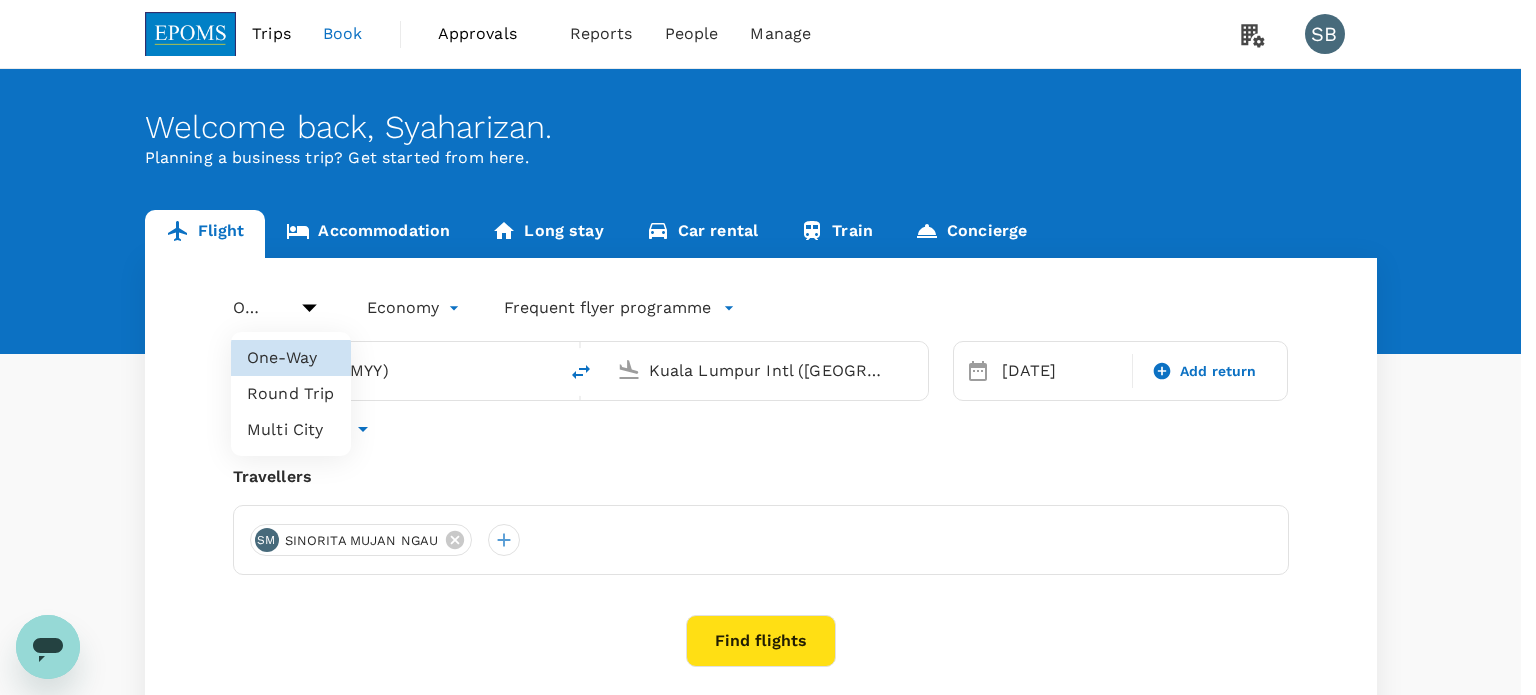 click on "Round Trip" at bounding box center [291, 394] 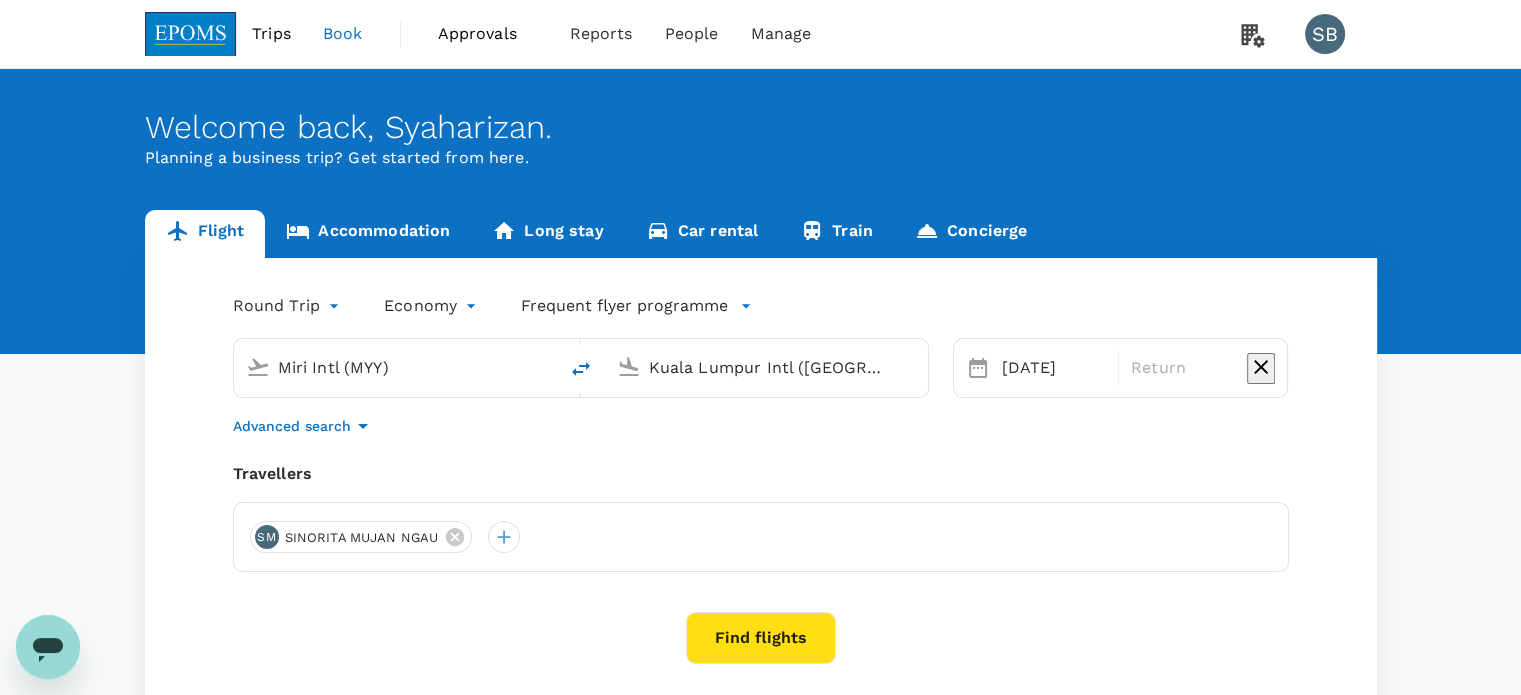 click on "Kuala Lumpur Intl (KUL)" at bounding box center [767, 367] 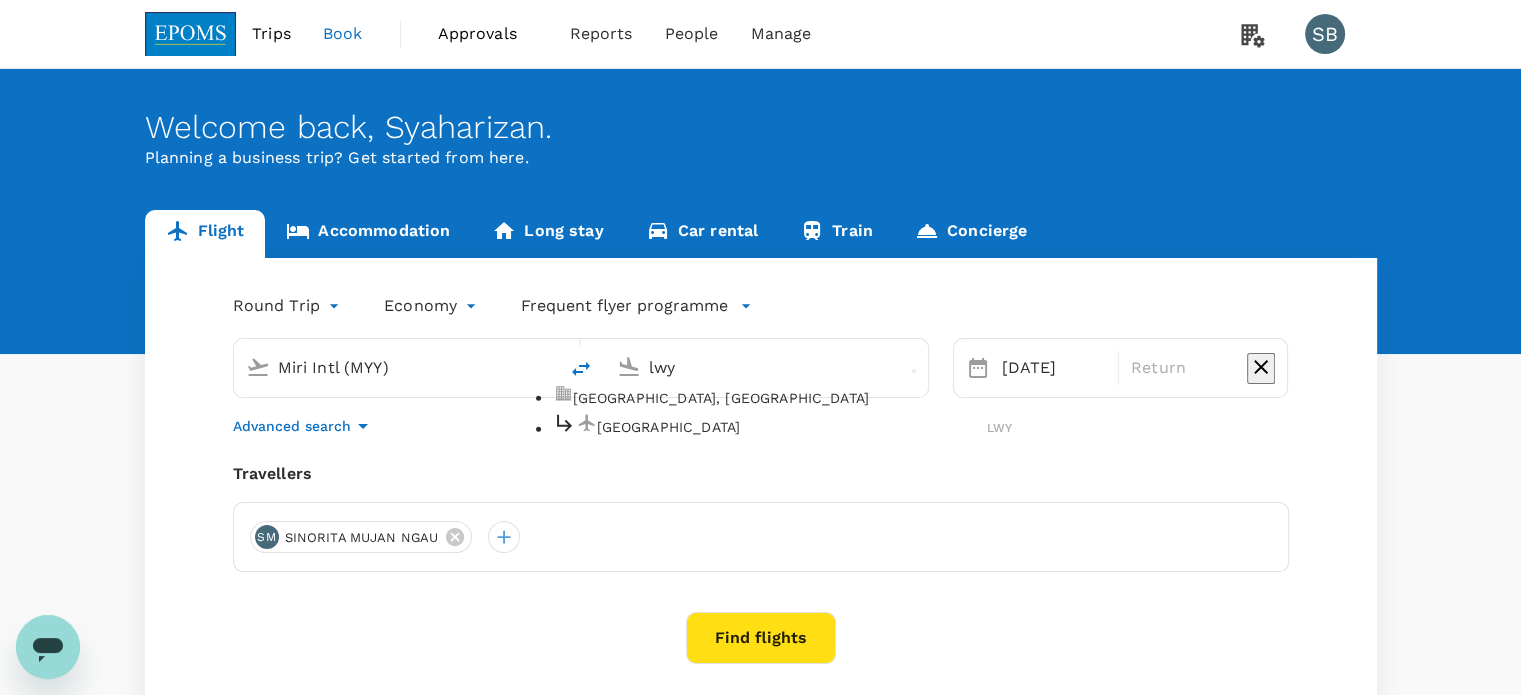 click on "Lawas Airport" at bounding box center [792, 427] 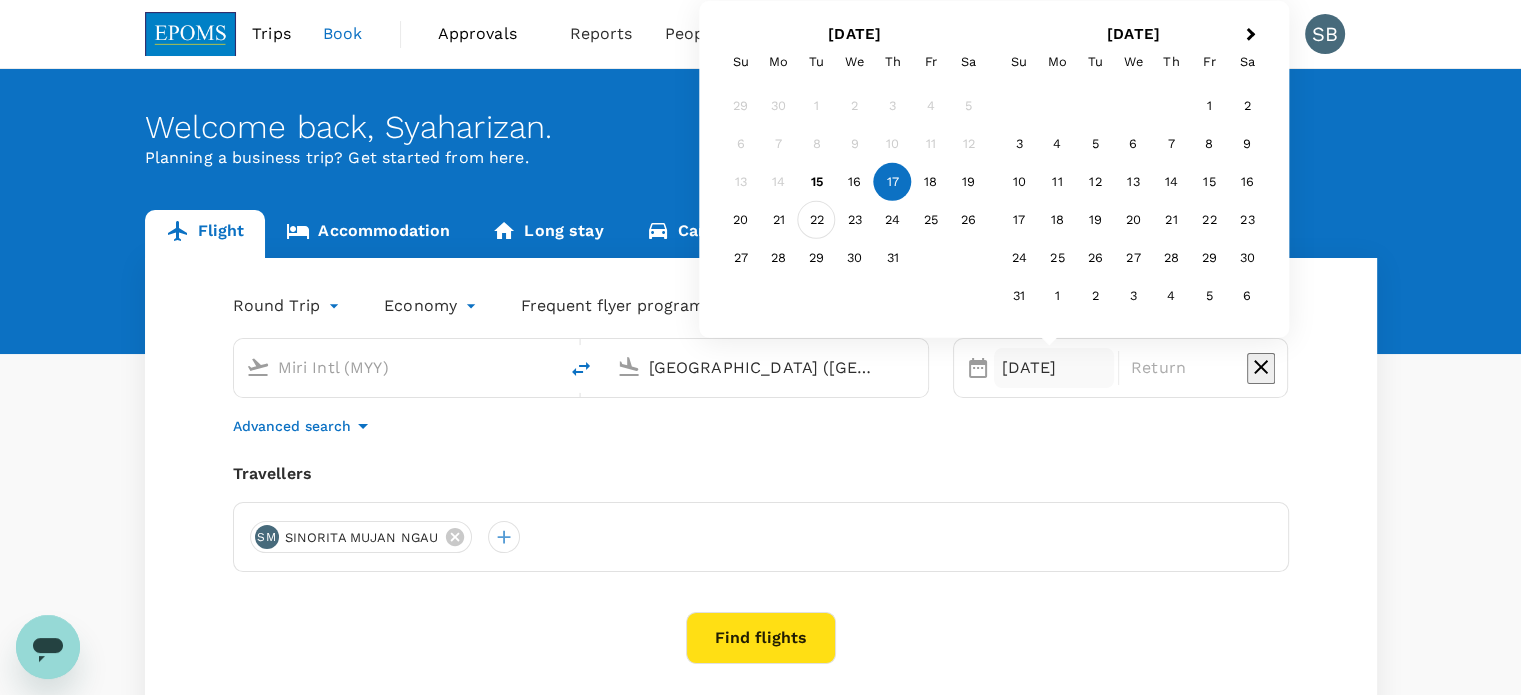 type on "[GEOGRAPHIC_DATA] ([GEOGRAPHIC_DATA])" 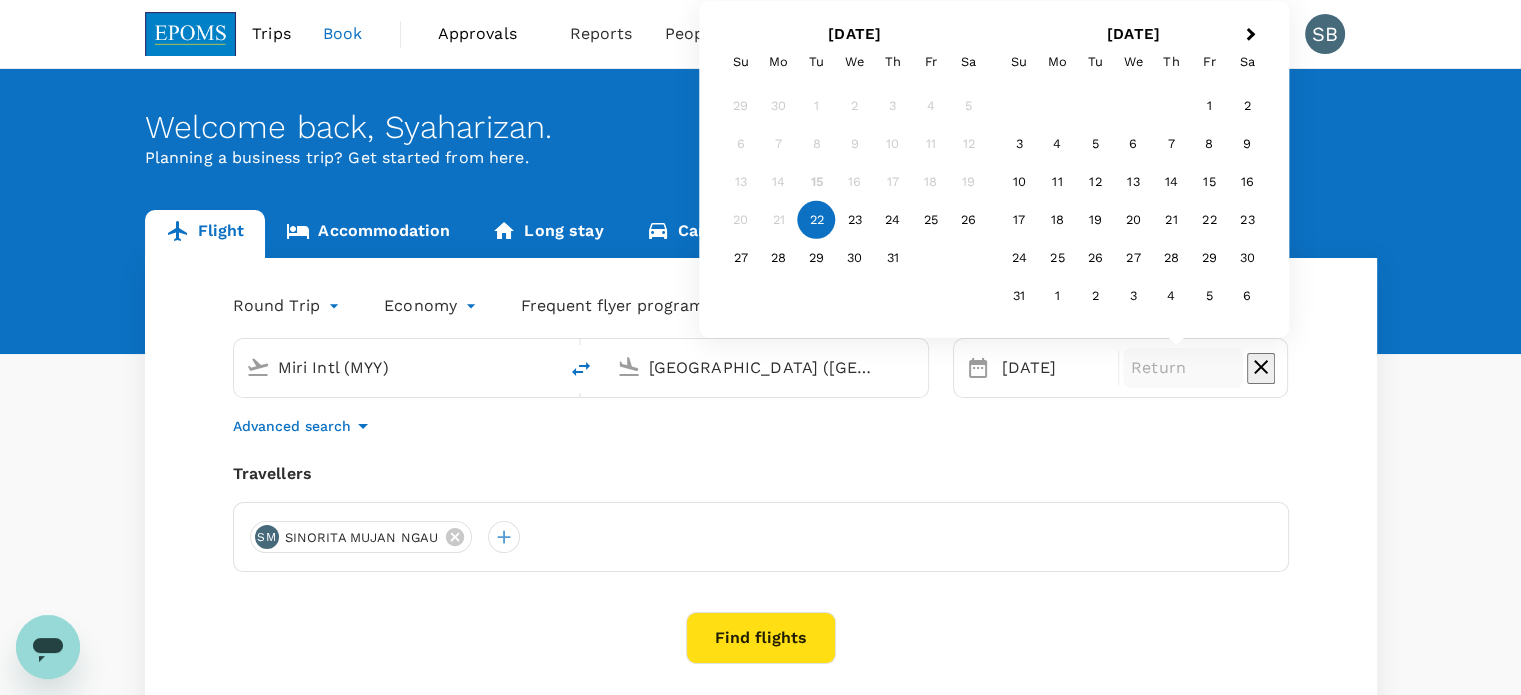 click on "23" at bounding box center (855, 220) 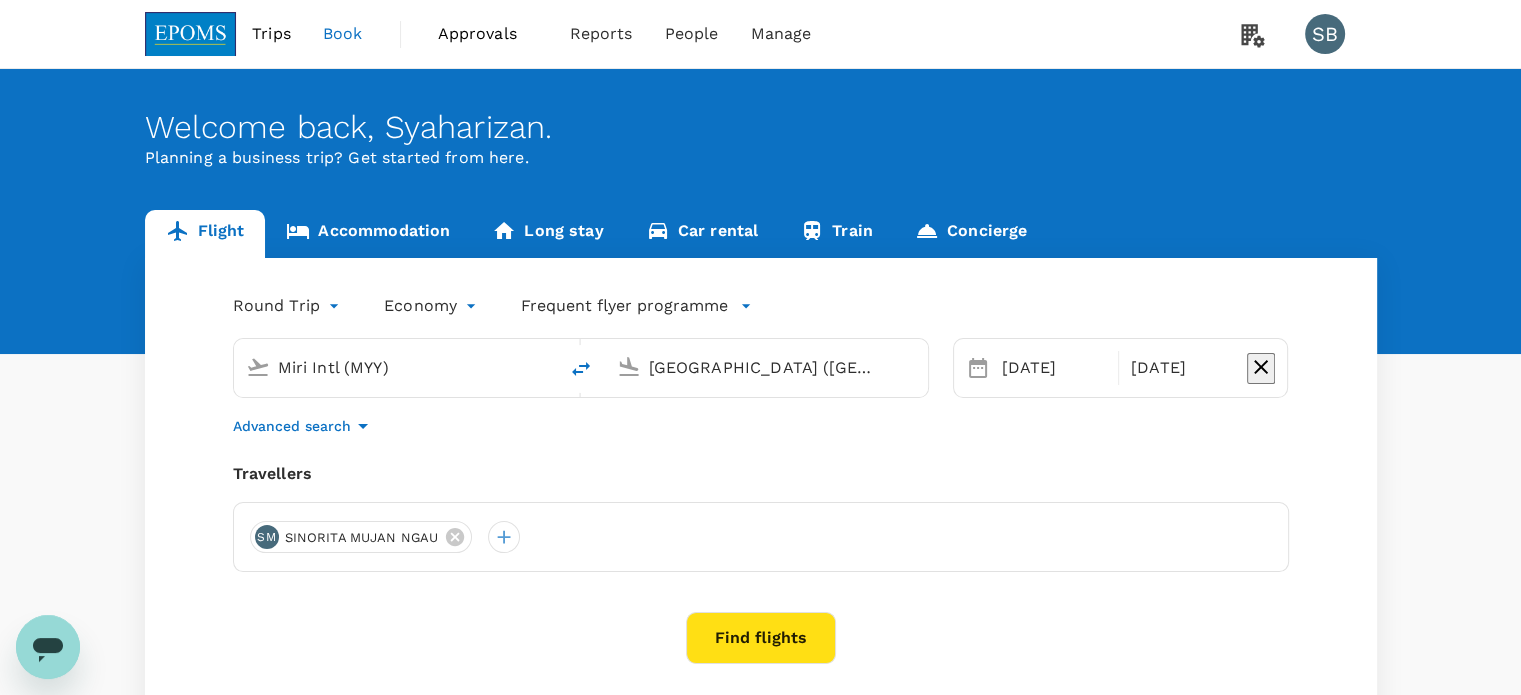 click on "Find flights" at bounding box center (761, 638) 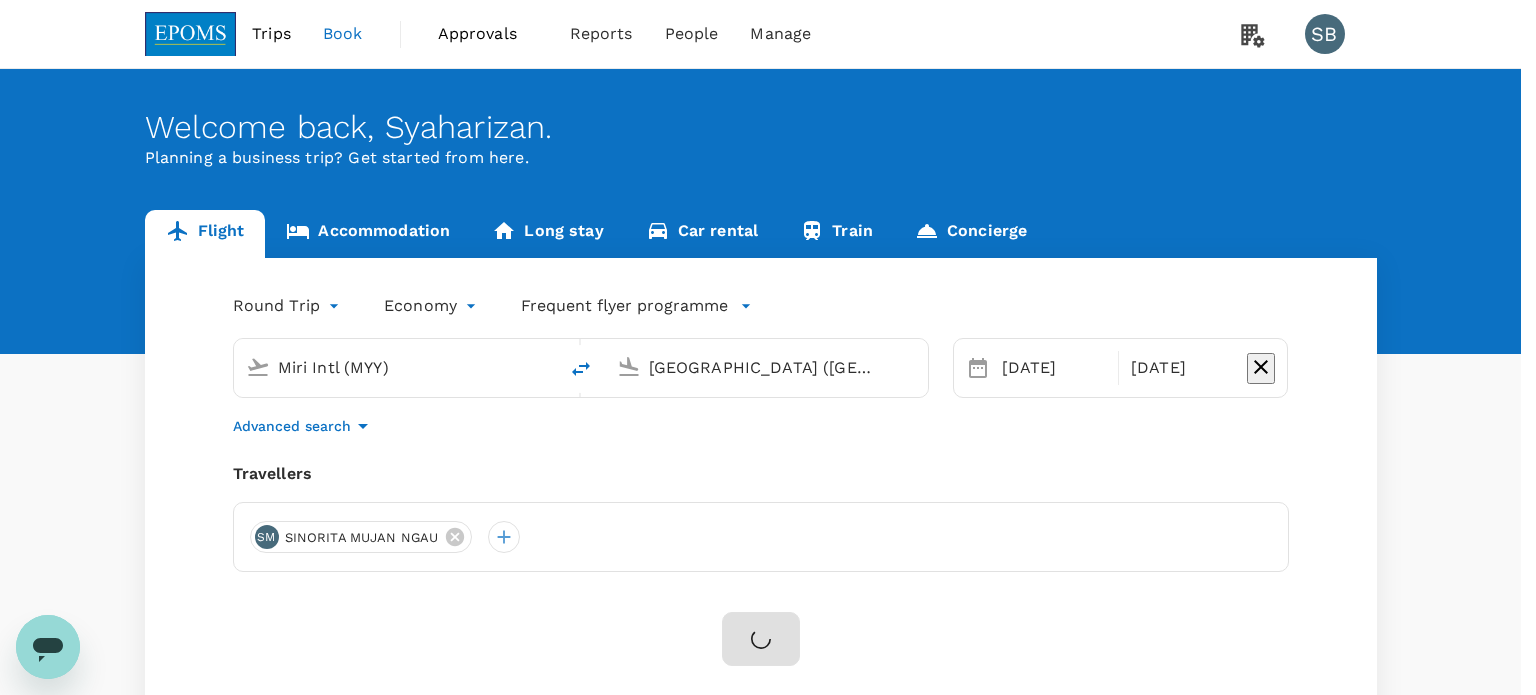 click 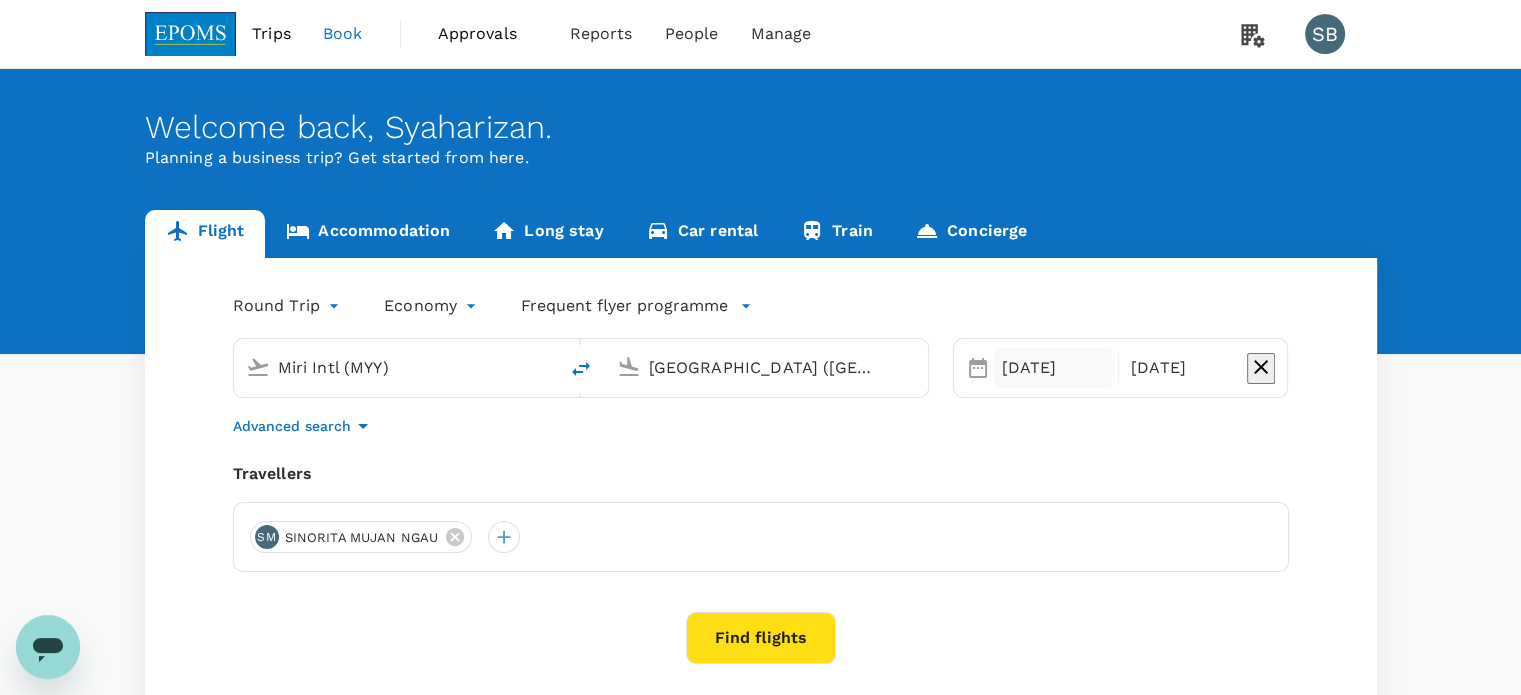 click on "22 Jul" at bounding box center (1054, 368) 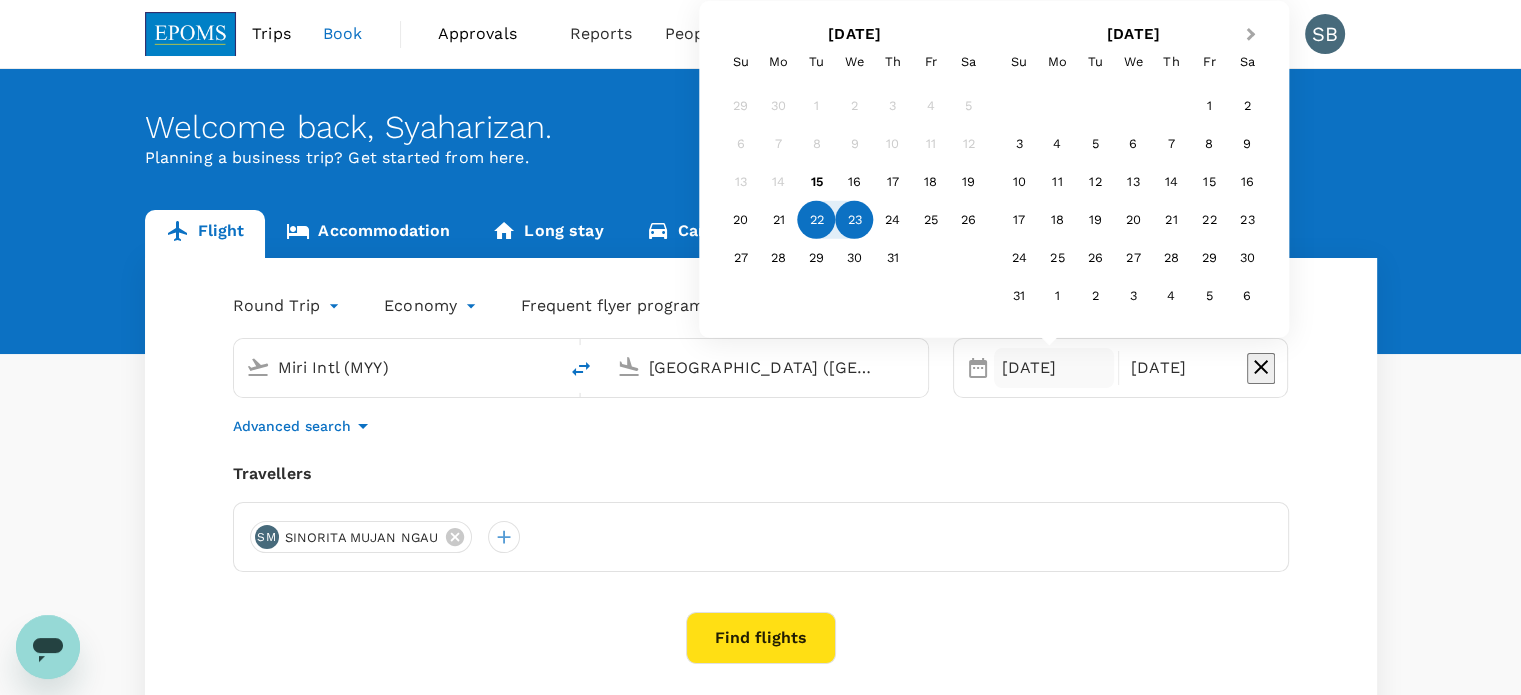 click on "Next Month" at bounding box center (1253, 36) 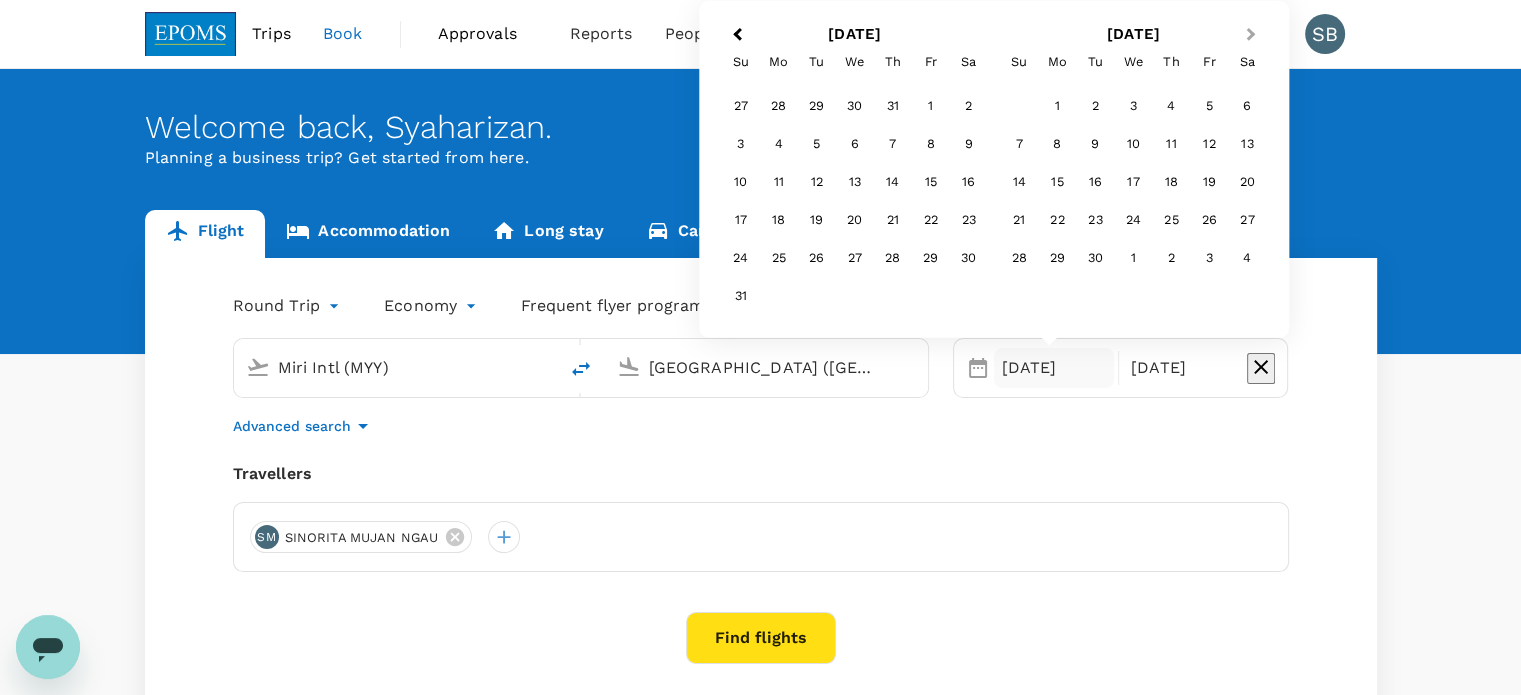 click on "Next Month" at bounding box center [1253, 36] 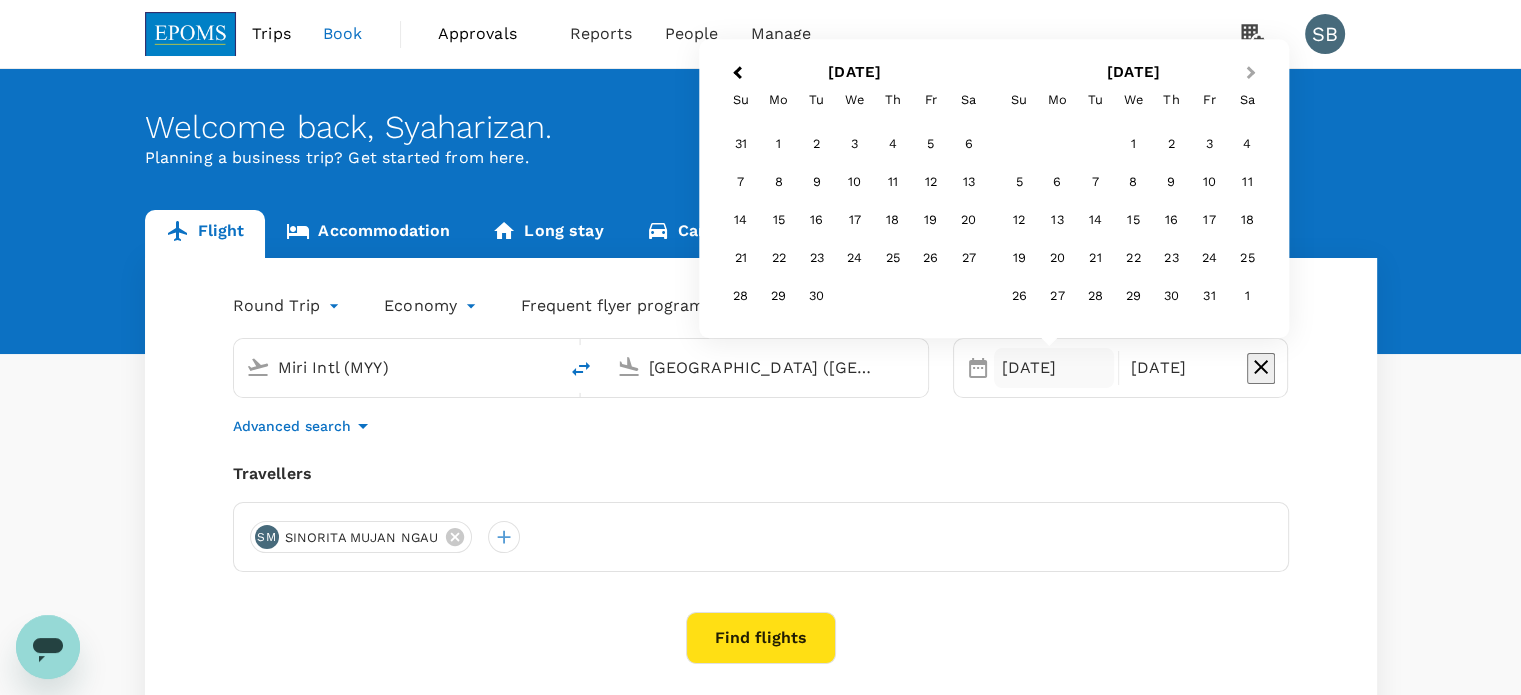 click 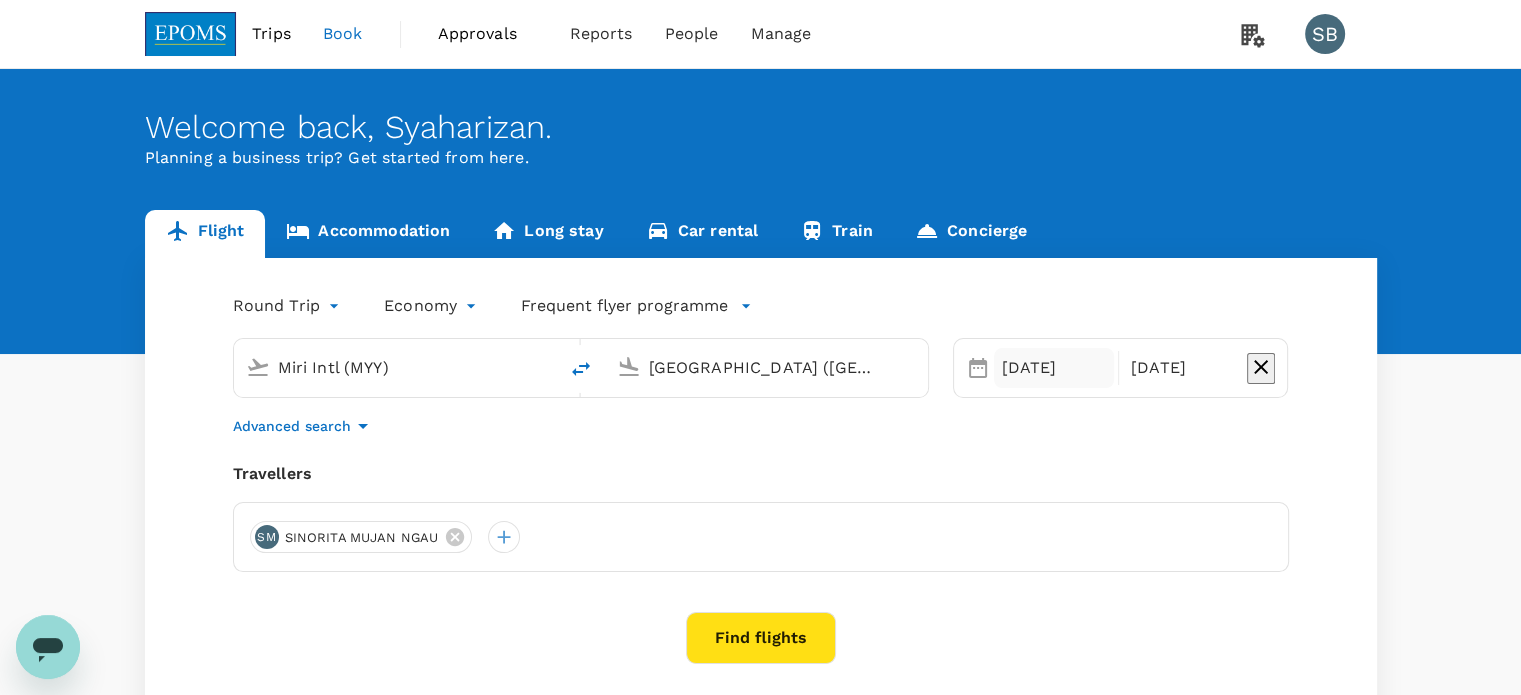 click on "22 Jul" at bounding box center (1054, 368) 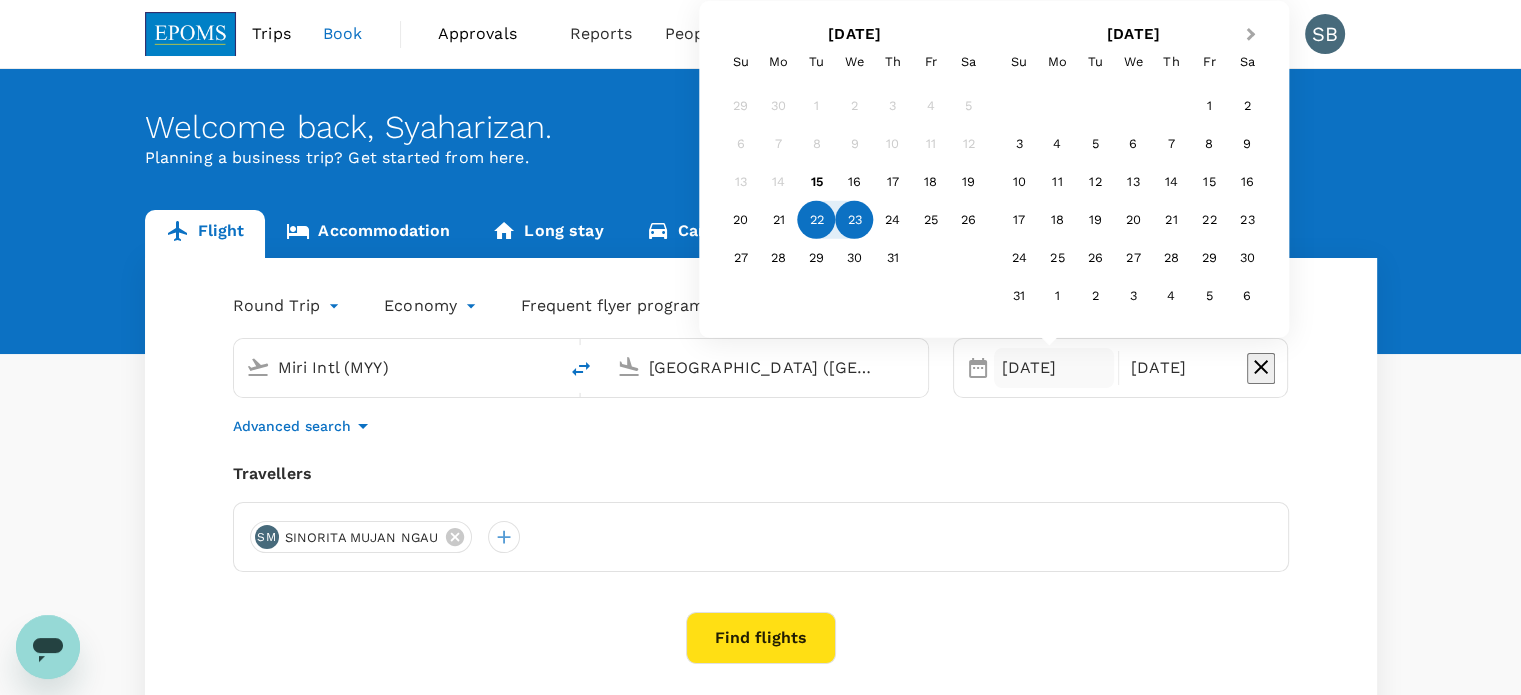 click on "Next Month" at bounding box center [1251, 34] 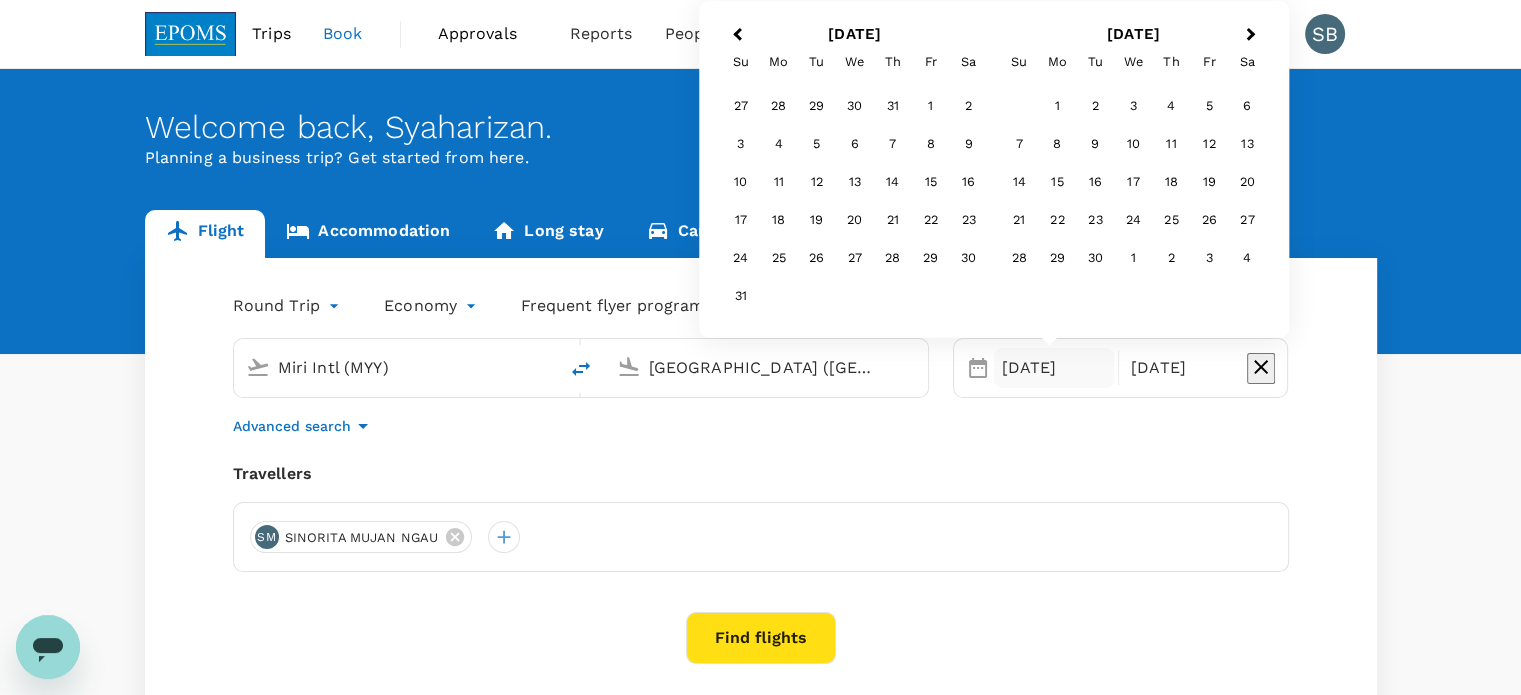 drag, startPoint x: 1242, startPoint y: 37, endPoint x: 1236, endPoint y: 57, distance: 20.880613 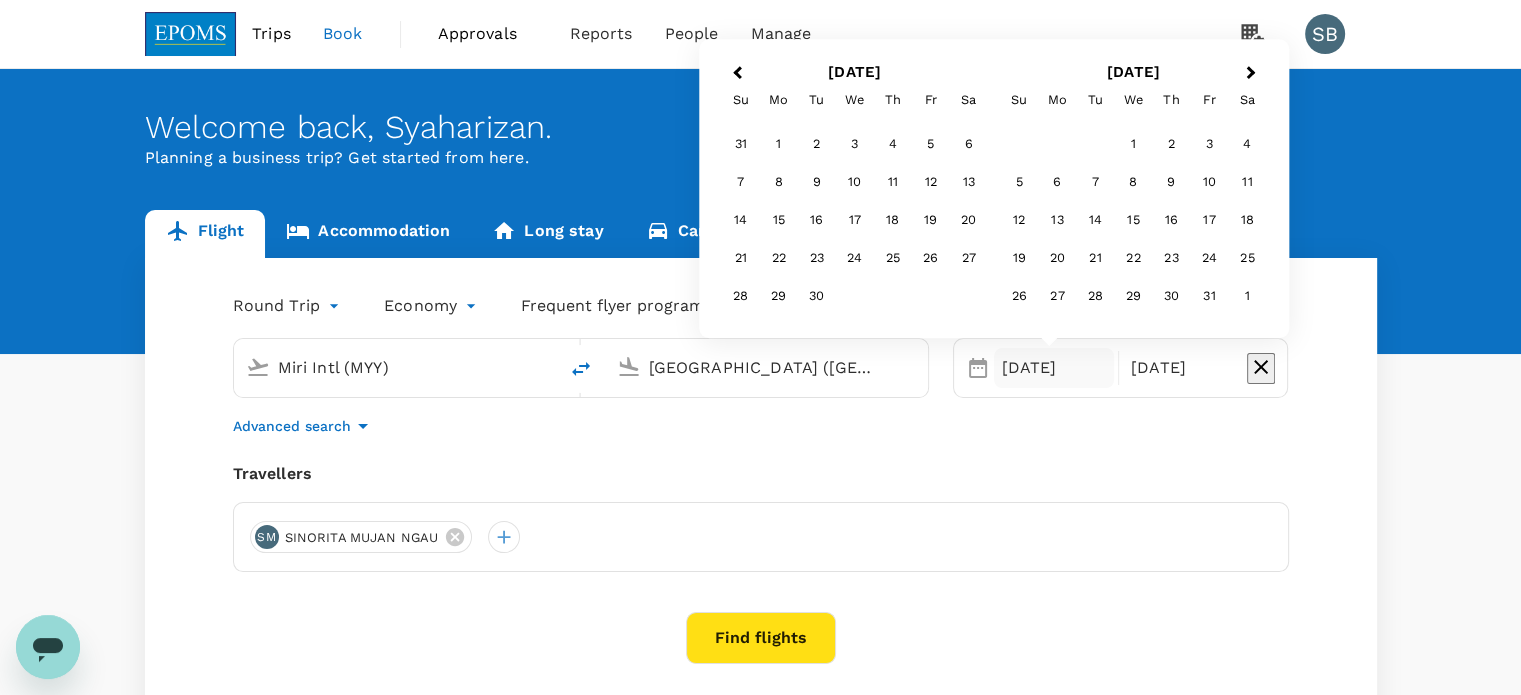 click on "Next Month" at bounding box center (1253, 74) 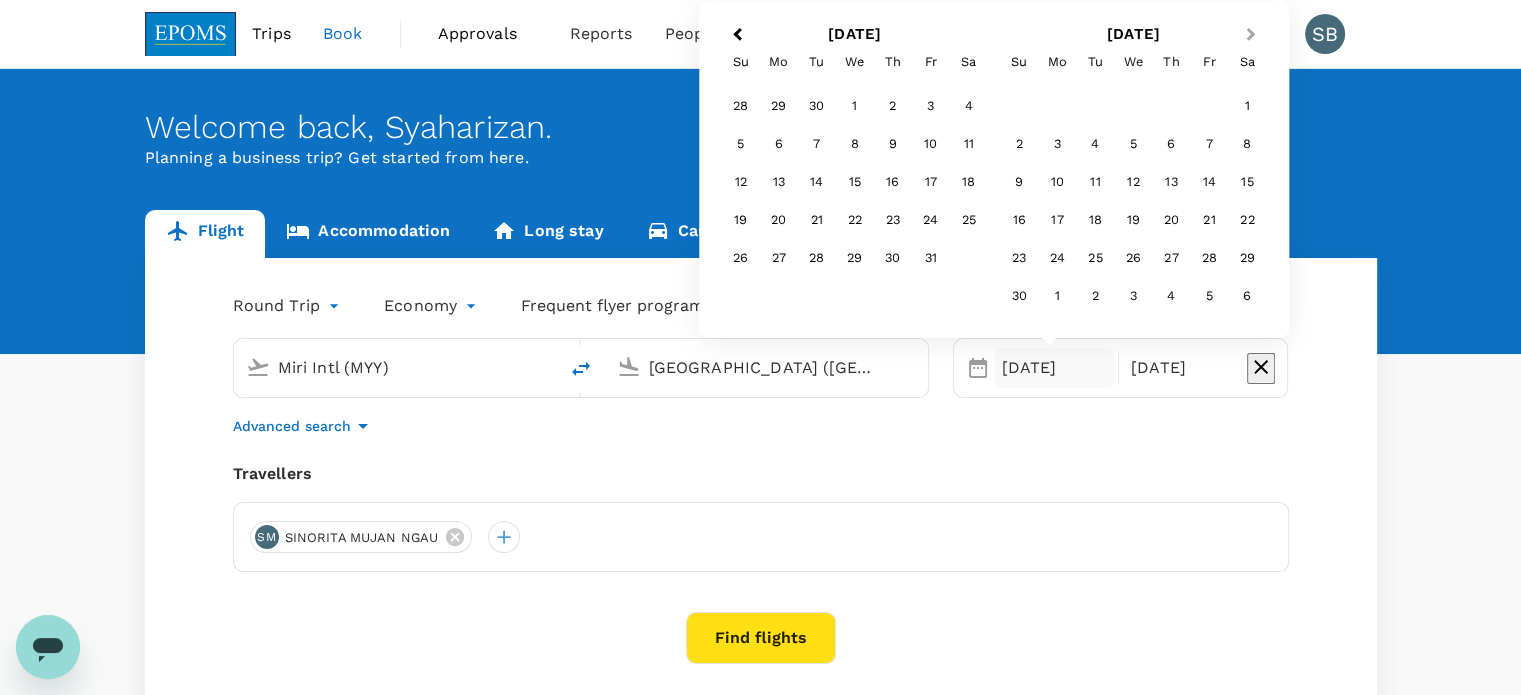 drag, startPoint x: 1251, startPoint y: 34, endPoint x: 1244, endPoint y: 45, distance: 13.038404 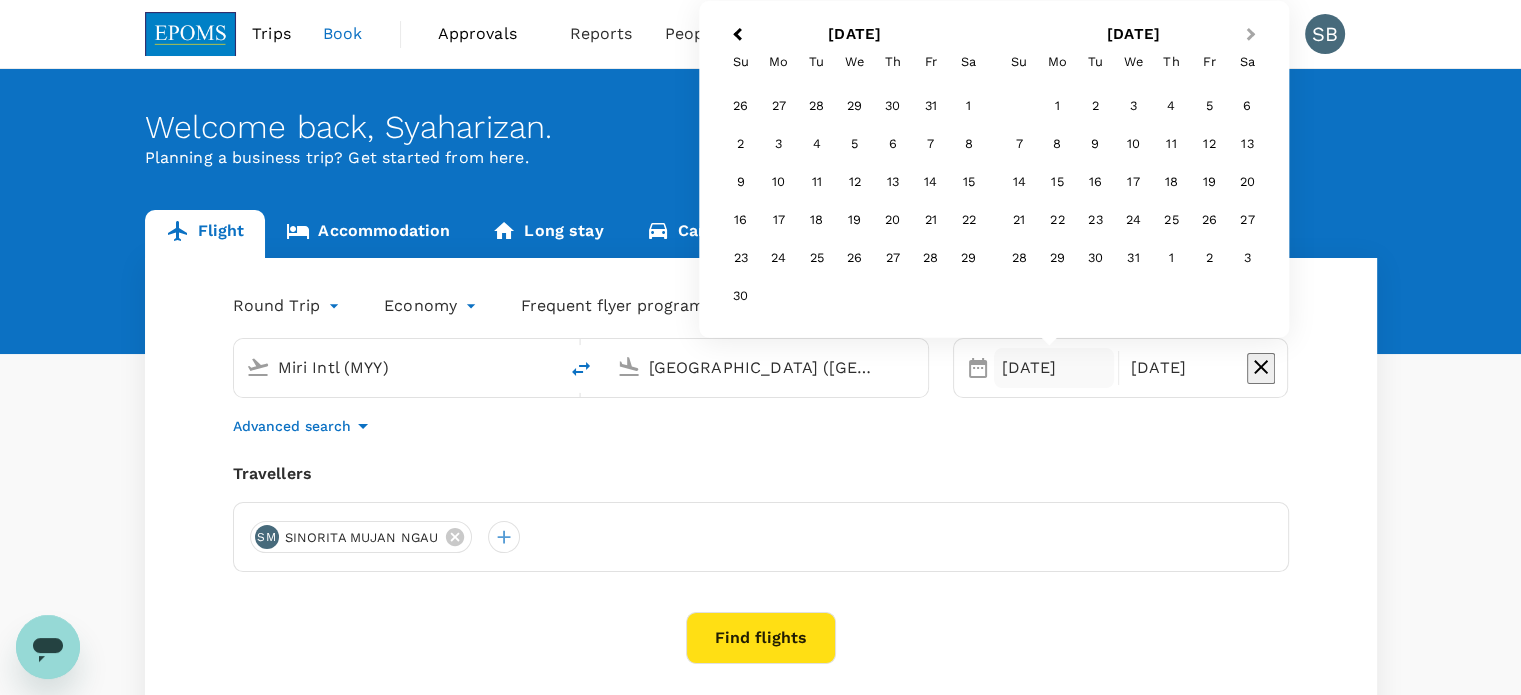 click on "Next Month" at bounding box center [1251, 34] 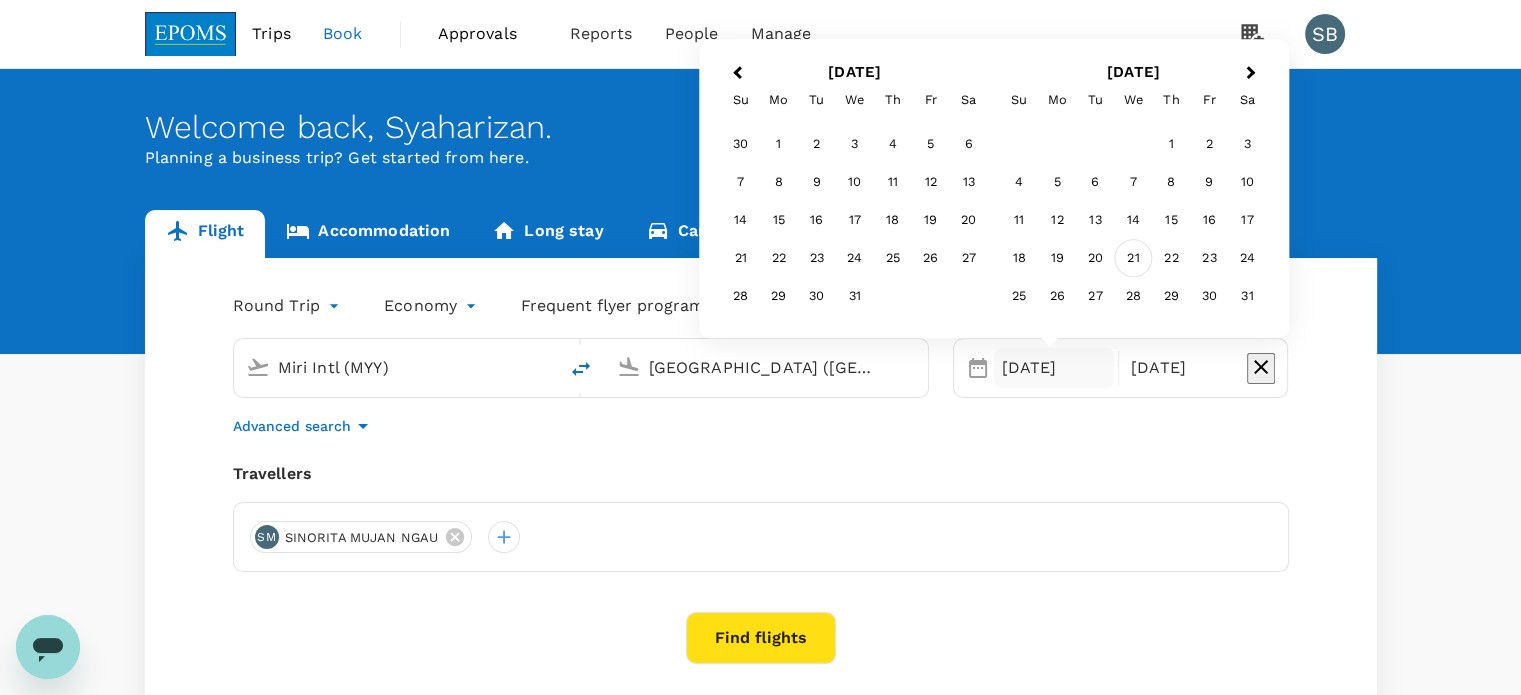 click on "21" at bounding box center [1133, 259] 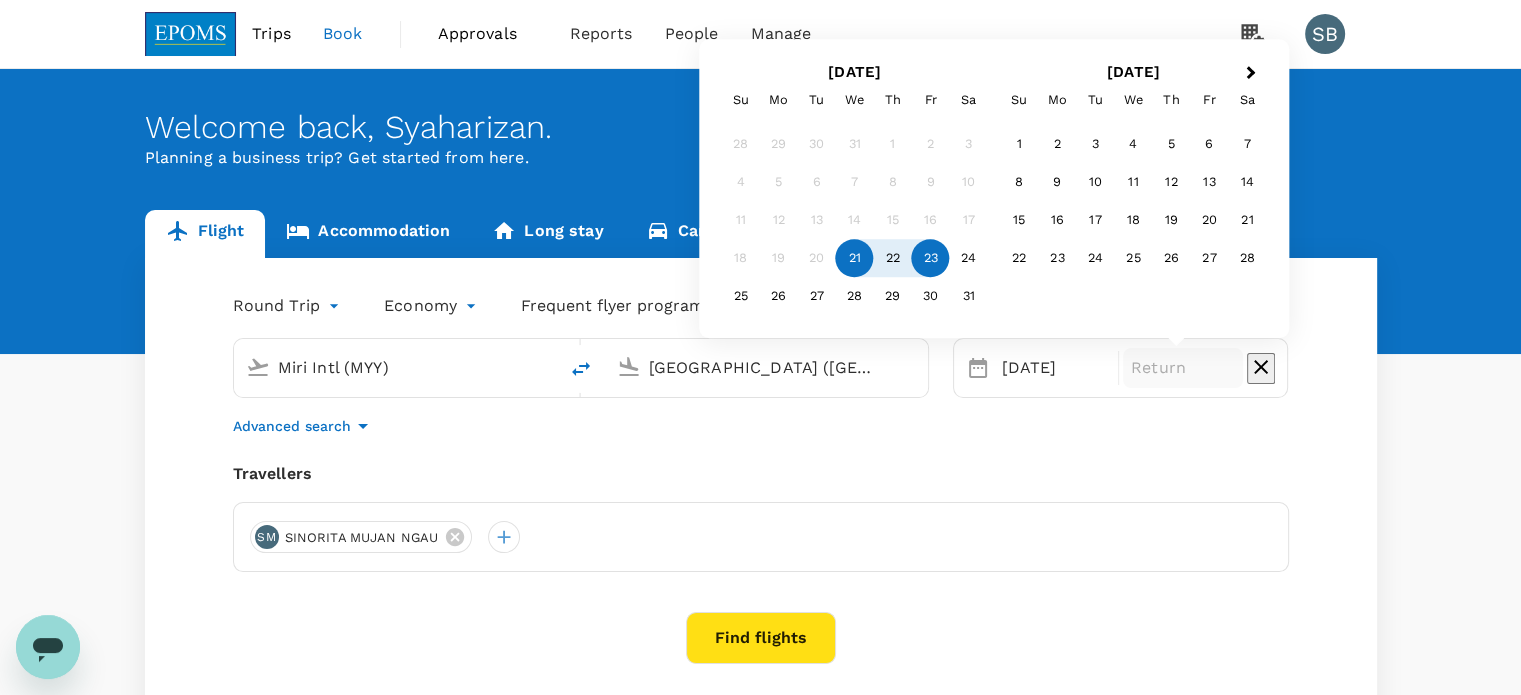 click on "23" at bounding box center (931, 259) 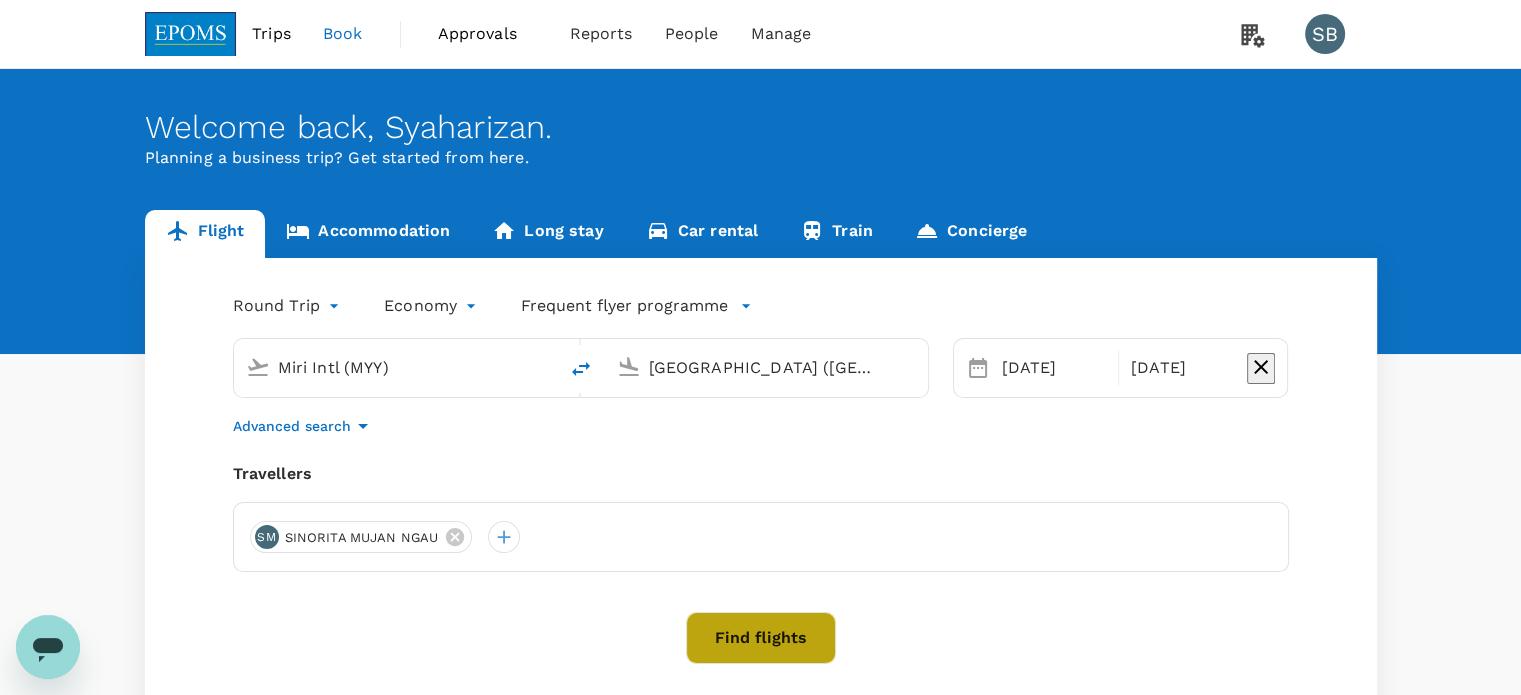 click on "Find flights" at bounding box center (761, 638) 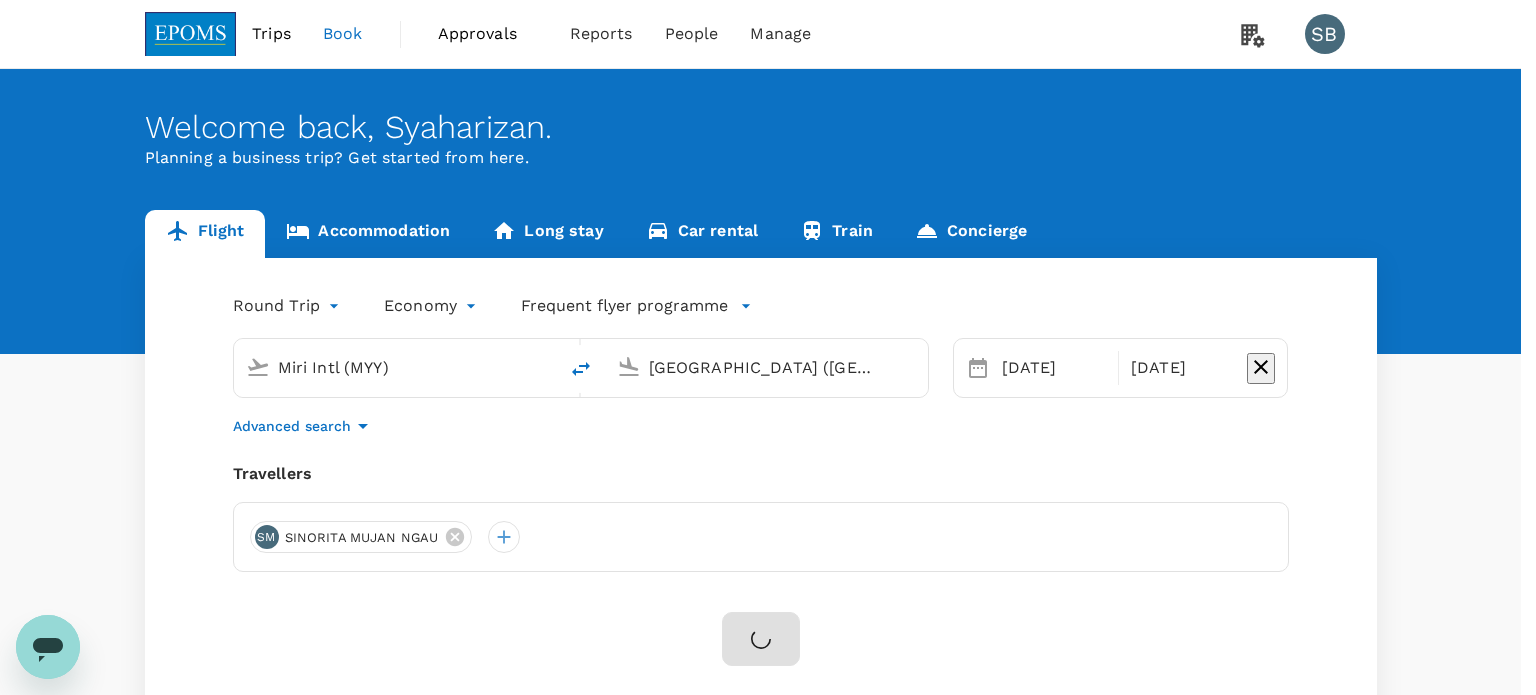 click on "Confirm" at bounding box center (73, 1420) 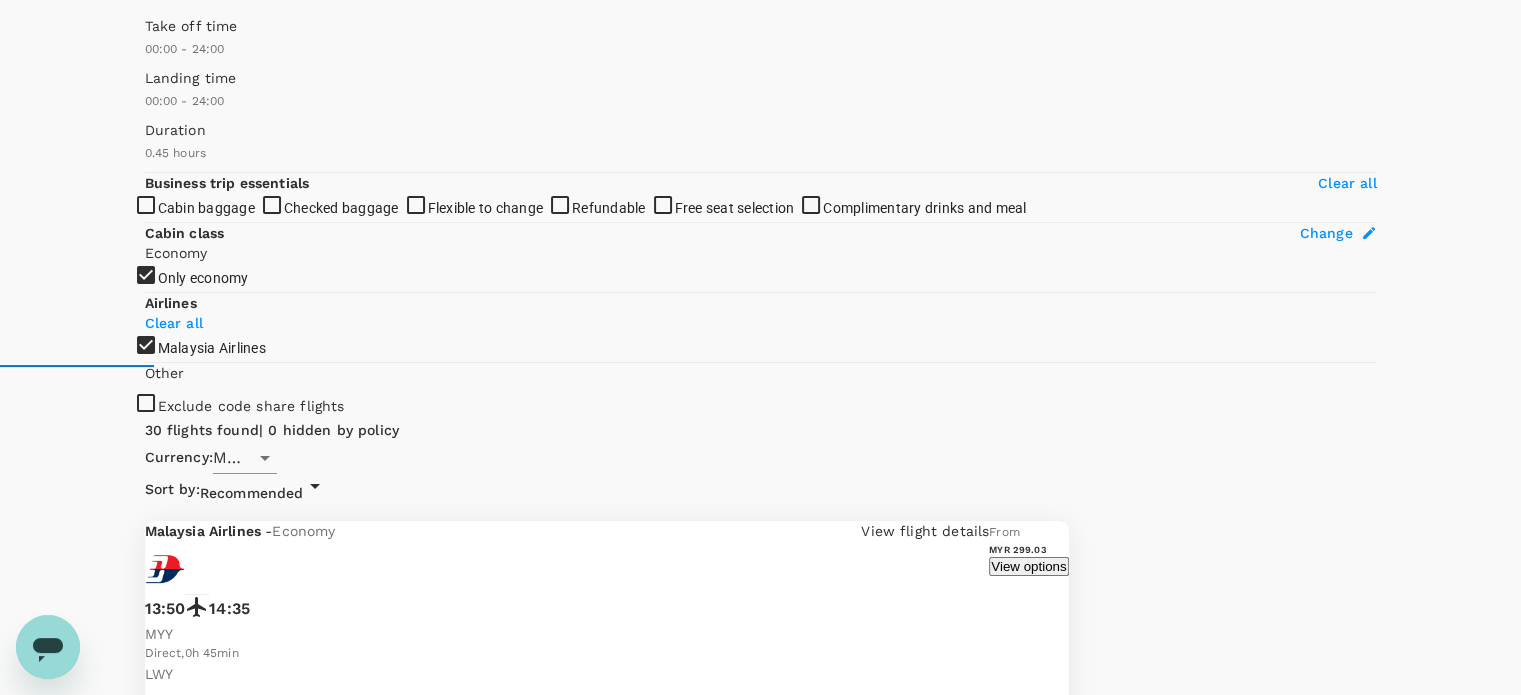 scroll, scrollTop: 0, scrollLeft: 0, axis: both 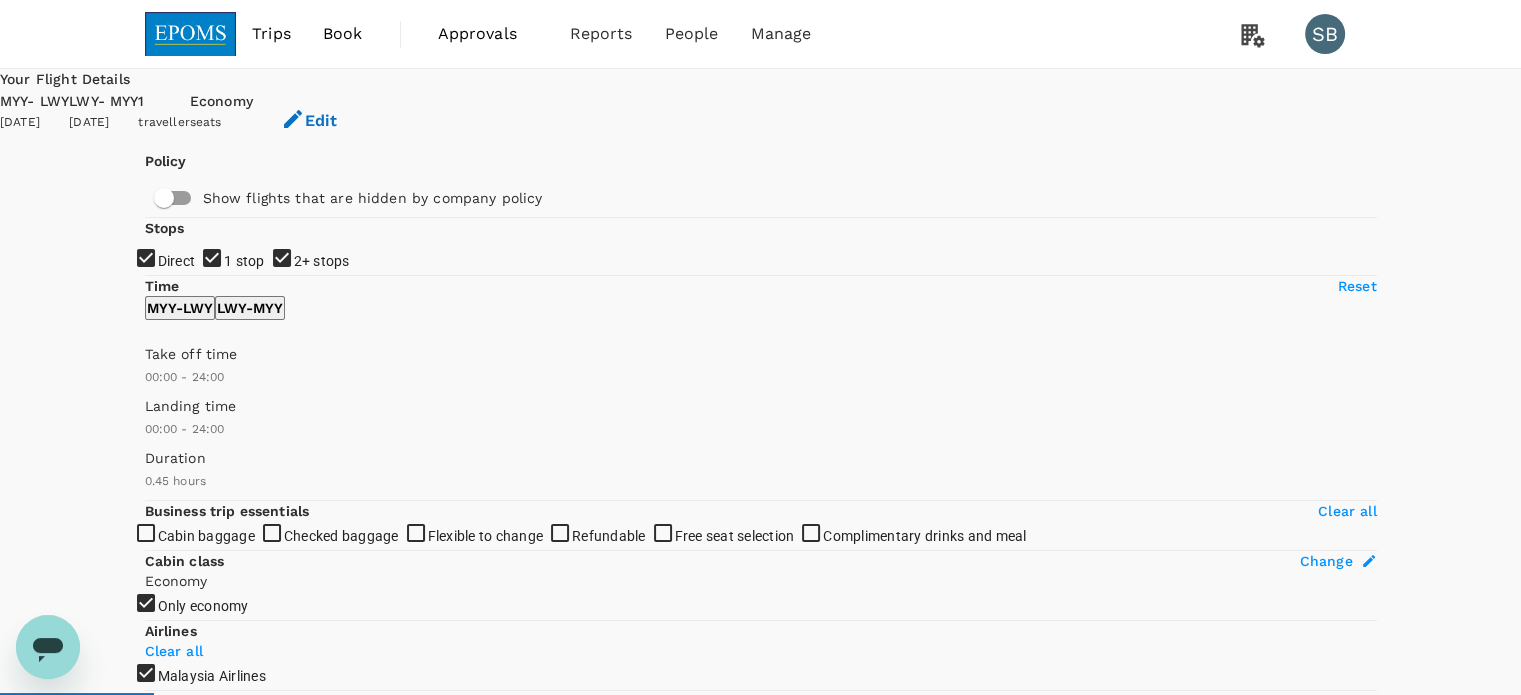 click on "Recommended" at bounding box center (252, 821) 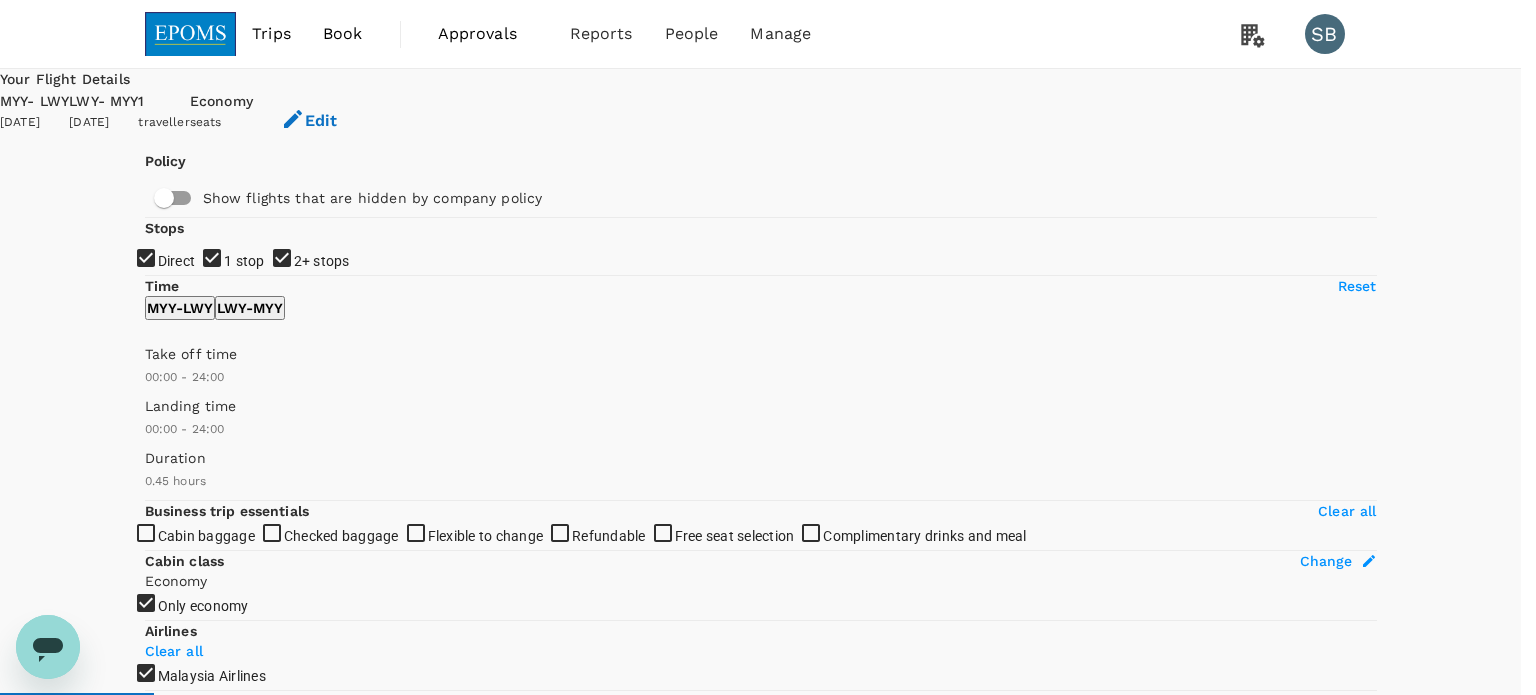 click on "Departure Time" at bounding box center (760, 43132) 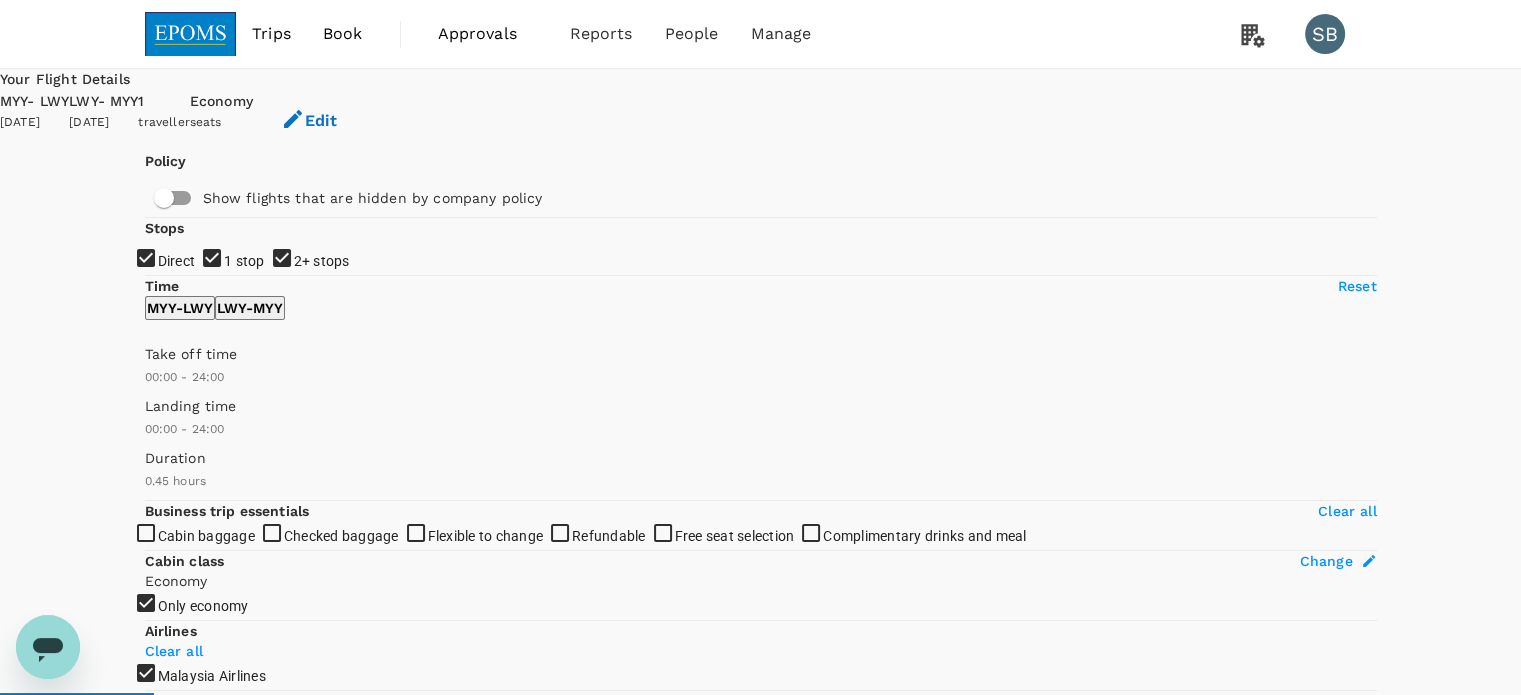 drag, startPoint x: 156, startPoint y: 391, endPoint x: 149, endPoint y: 383, distance: 10.630146 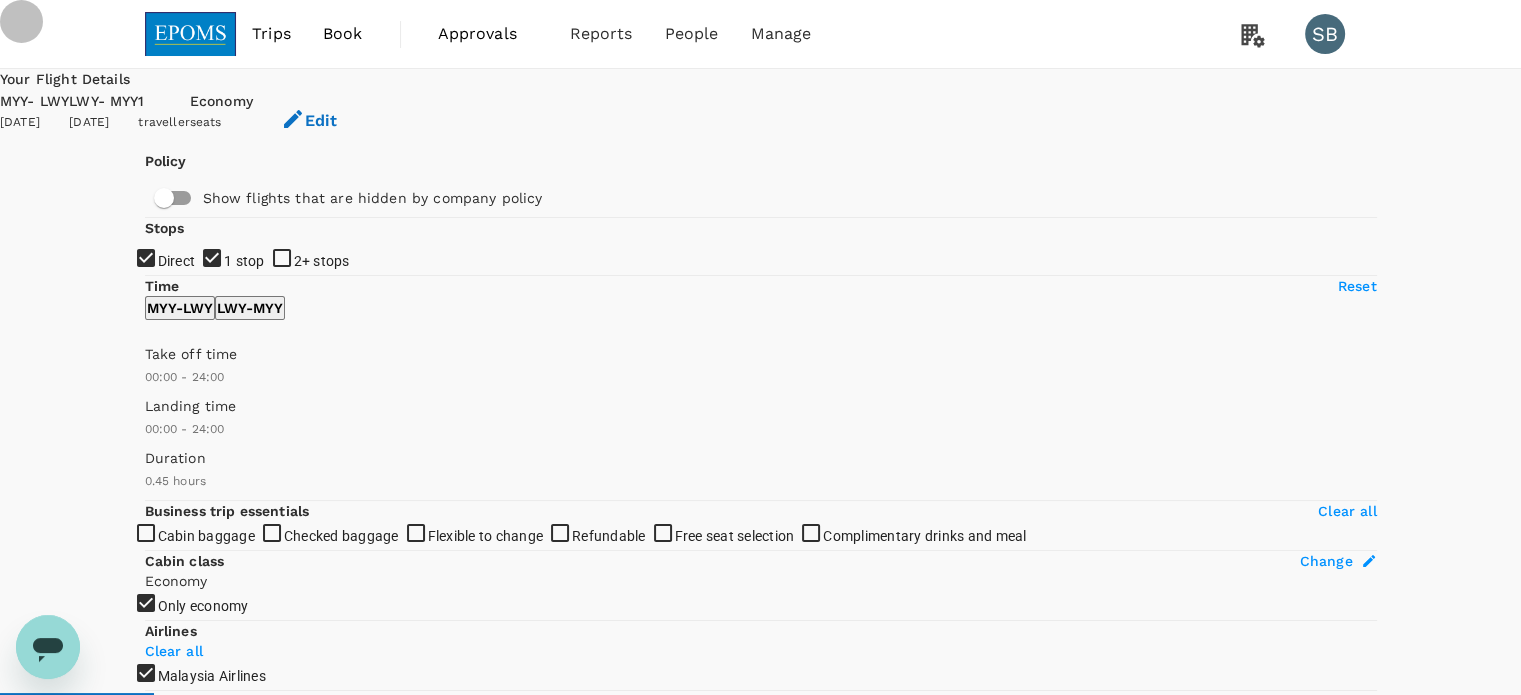 click on "1 stop" at bounding box center [760, 347] 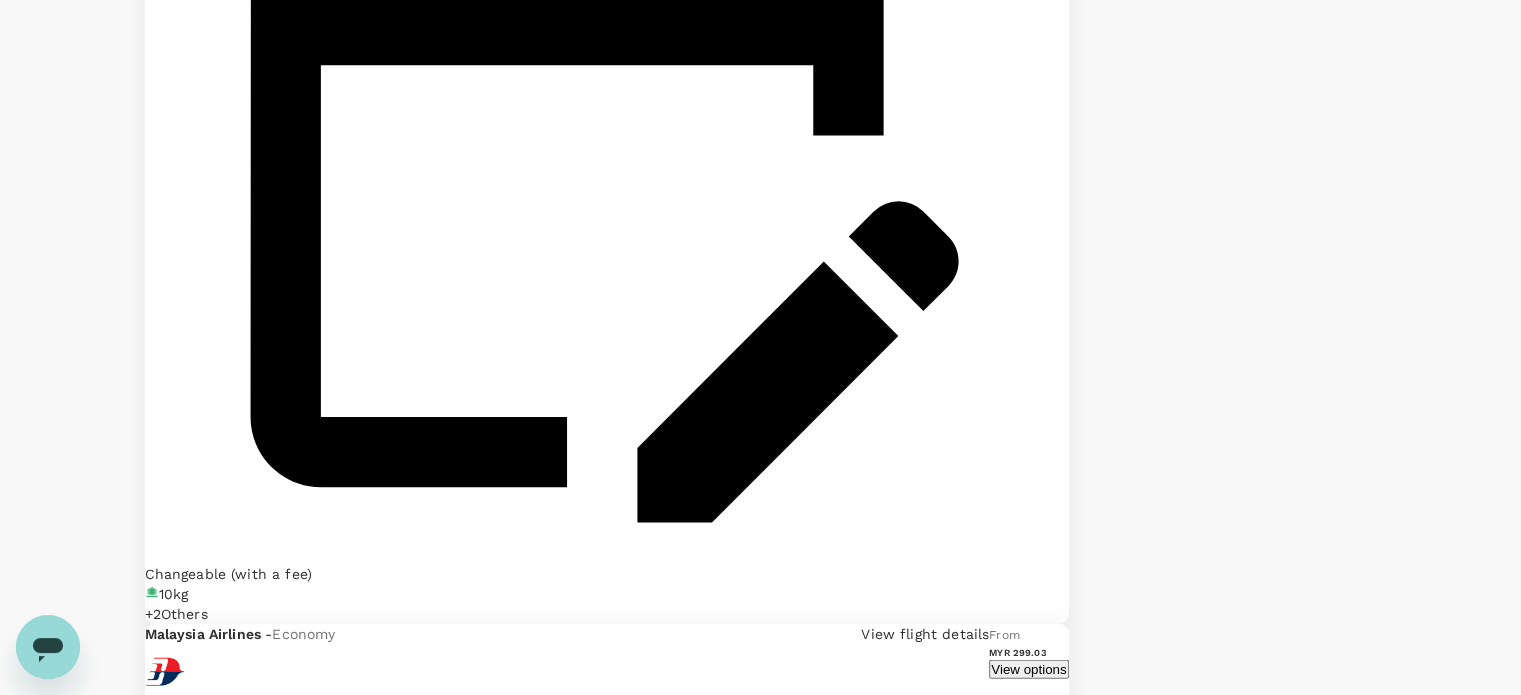 scroll, scrollTop: 4600, scrollLeft: 0, axis: vertical 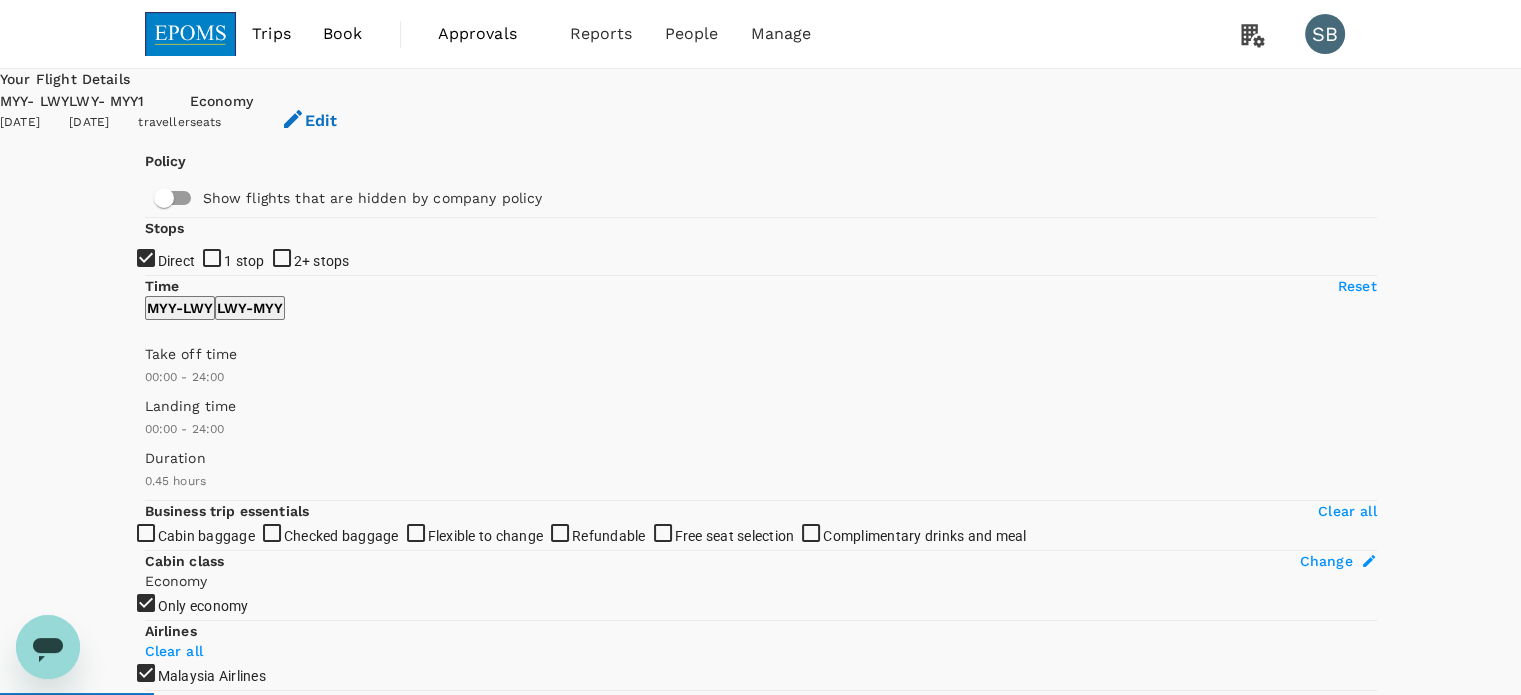click at bounding box center (191, 34) 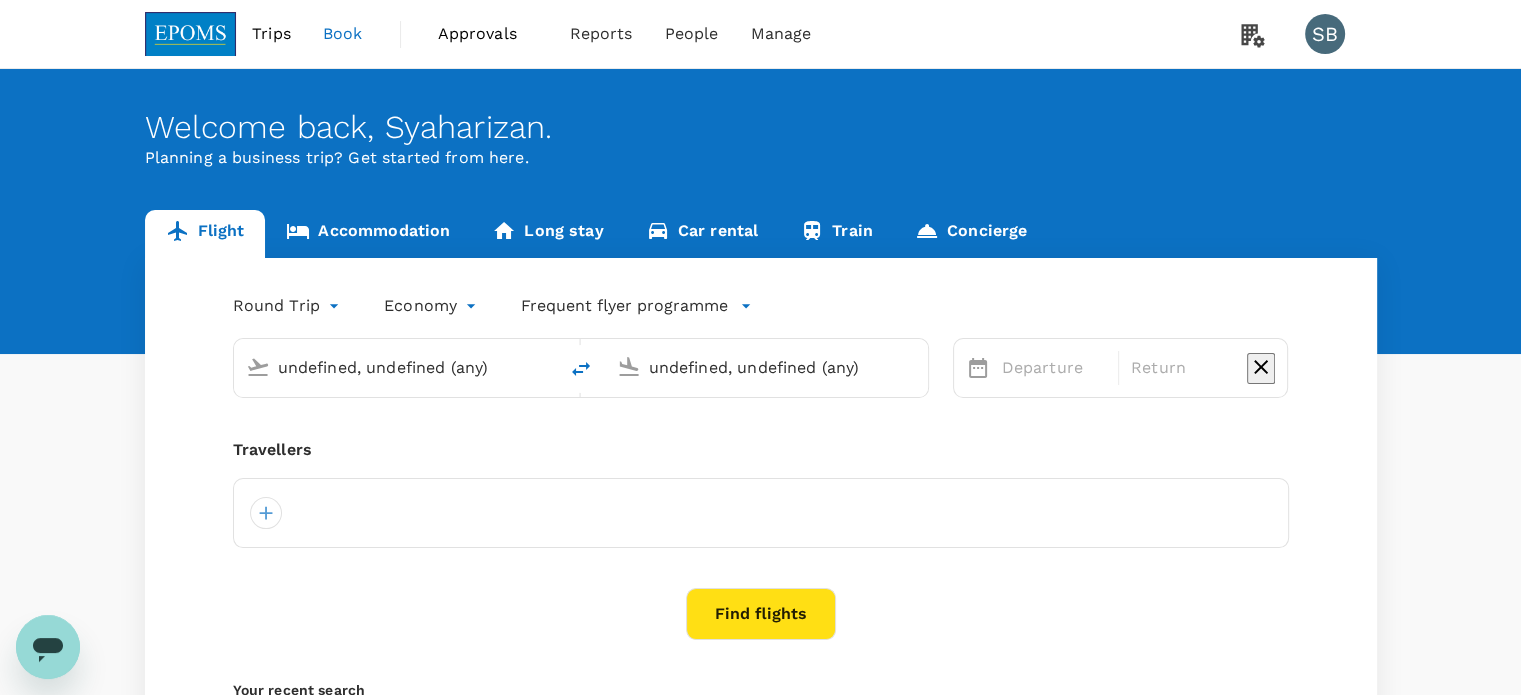 type 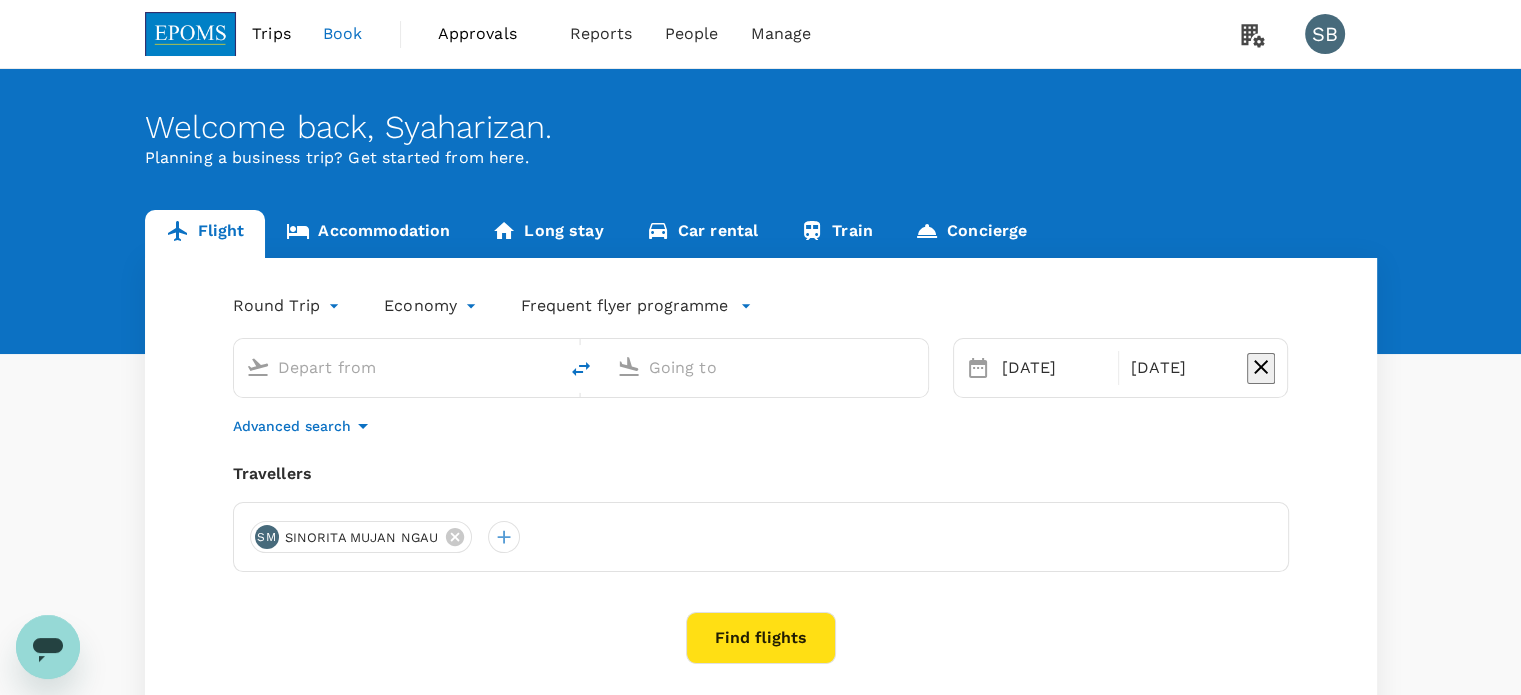 type on "Miri Intl (MYY)" 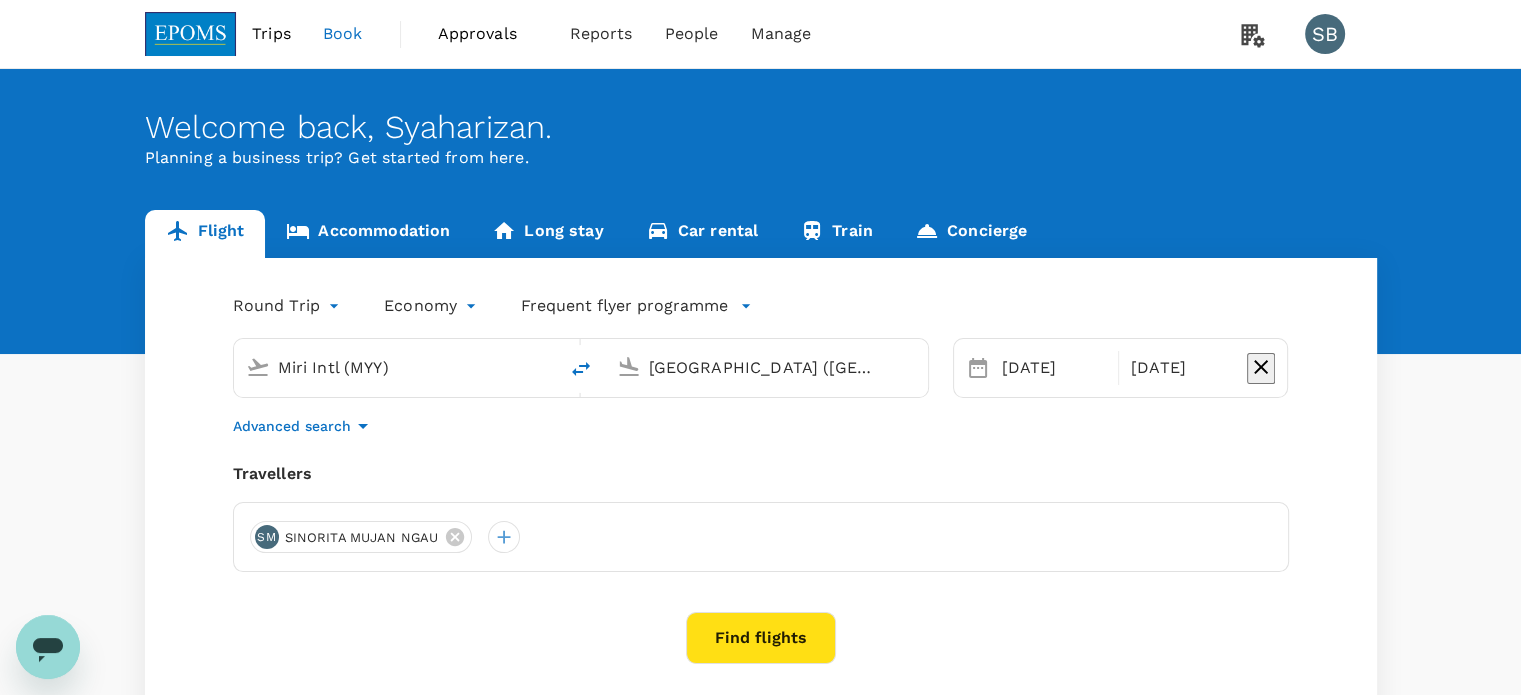 type 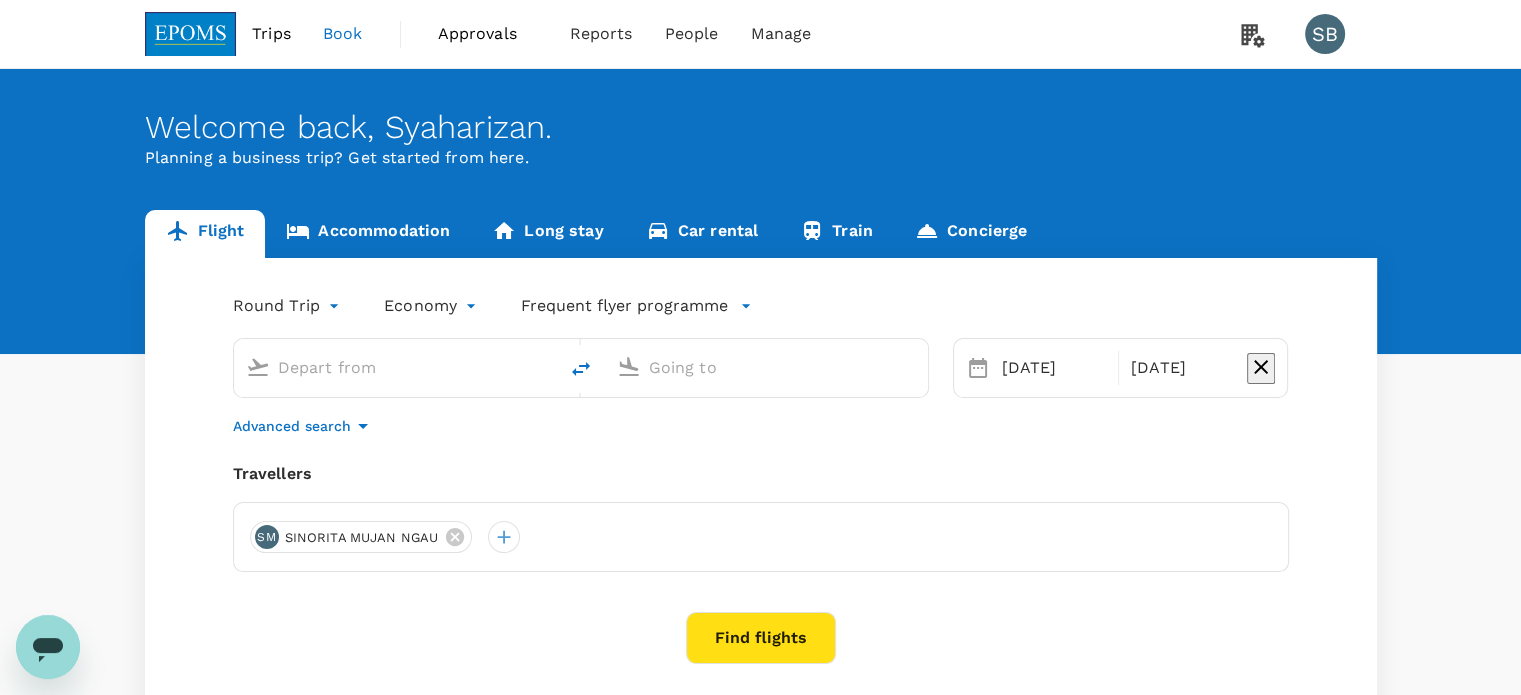 type on "Miri Intl (MYY)" 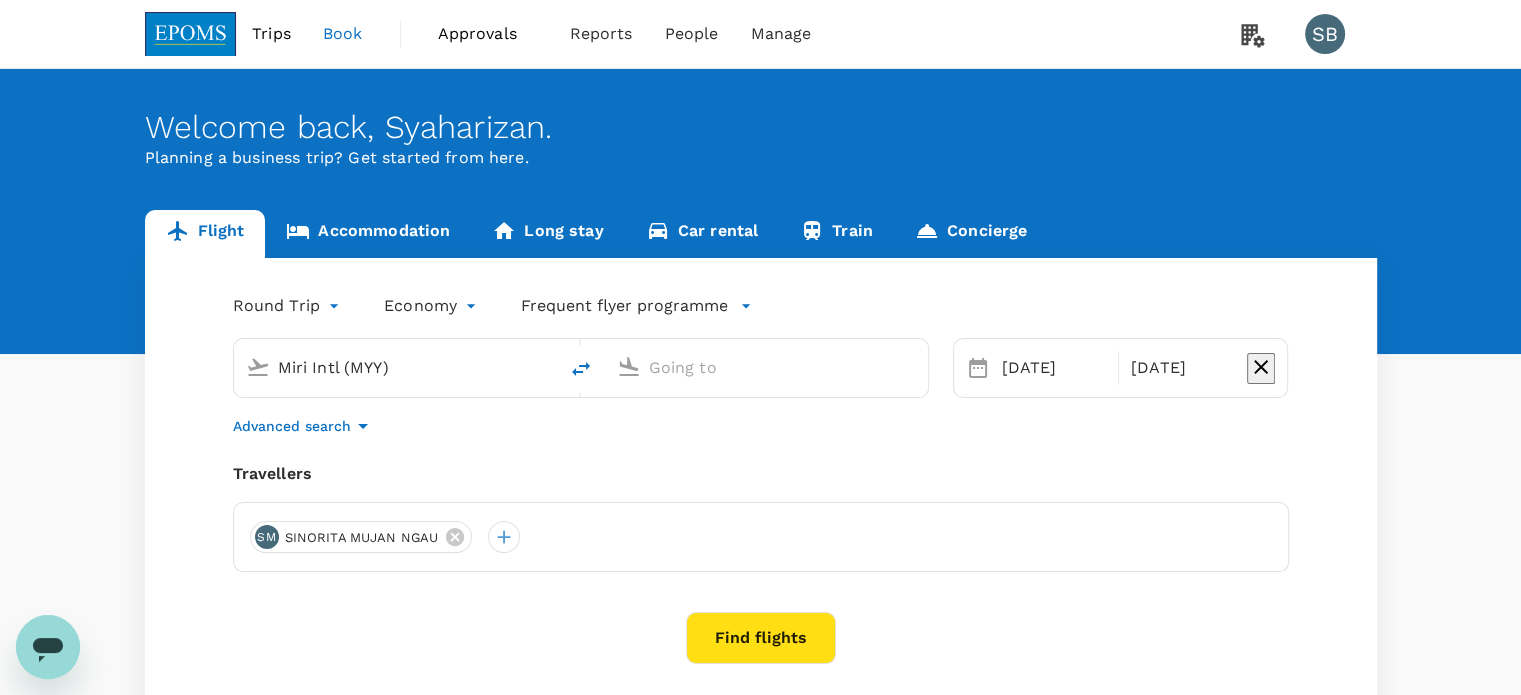 type on "[GEOGRAPHIC_DATA] ([GEOGRAPHIC_DATA])" 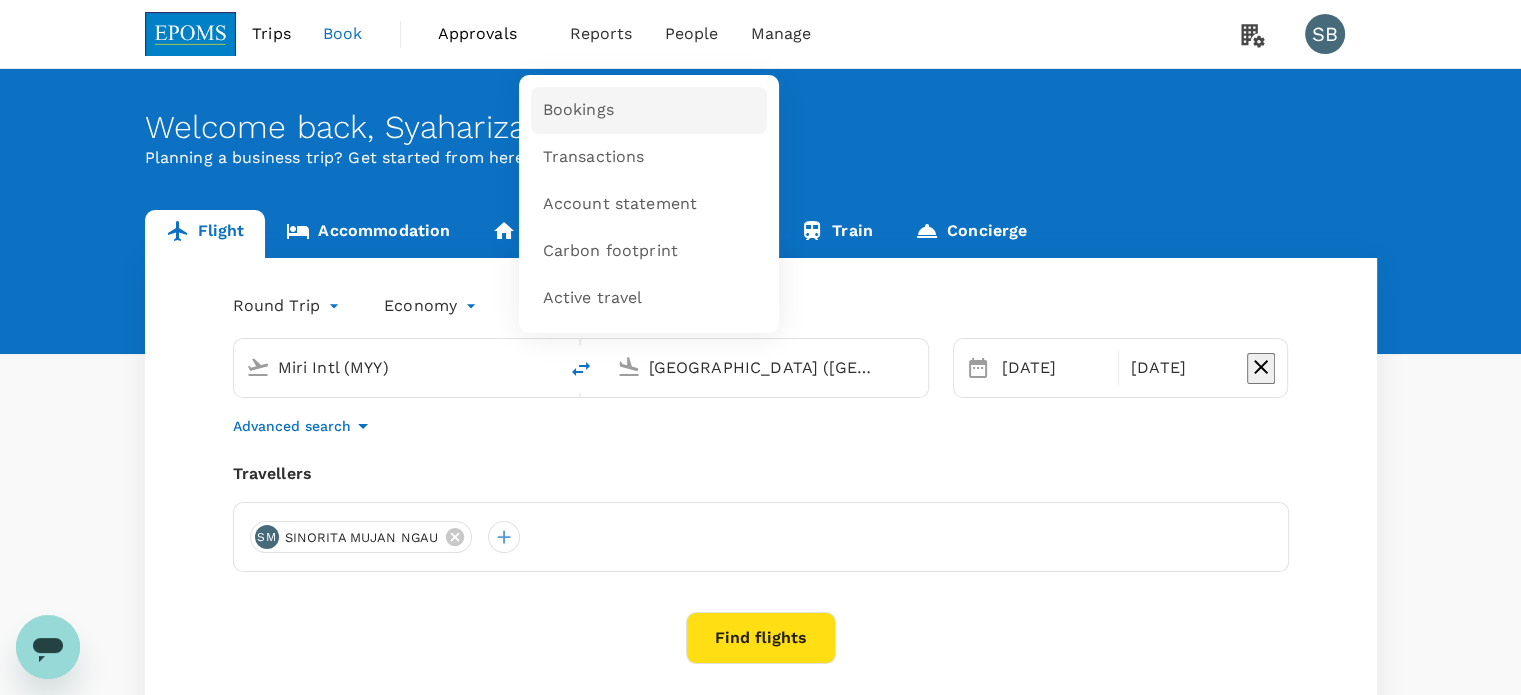 click on "Bookings" at bounding box center [578, 110] 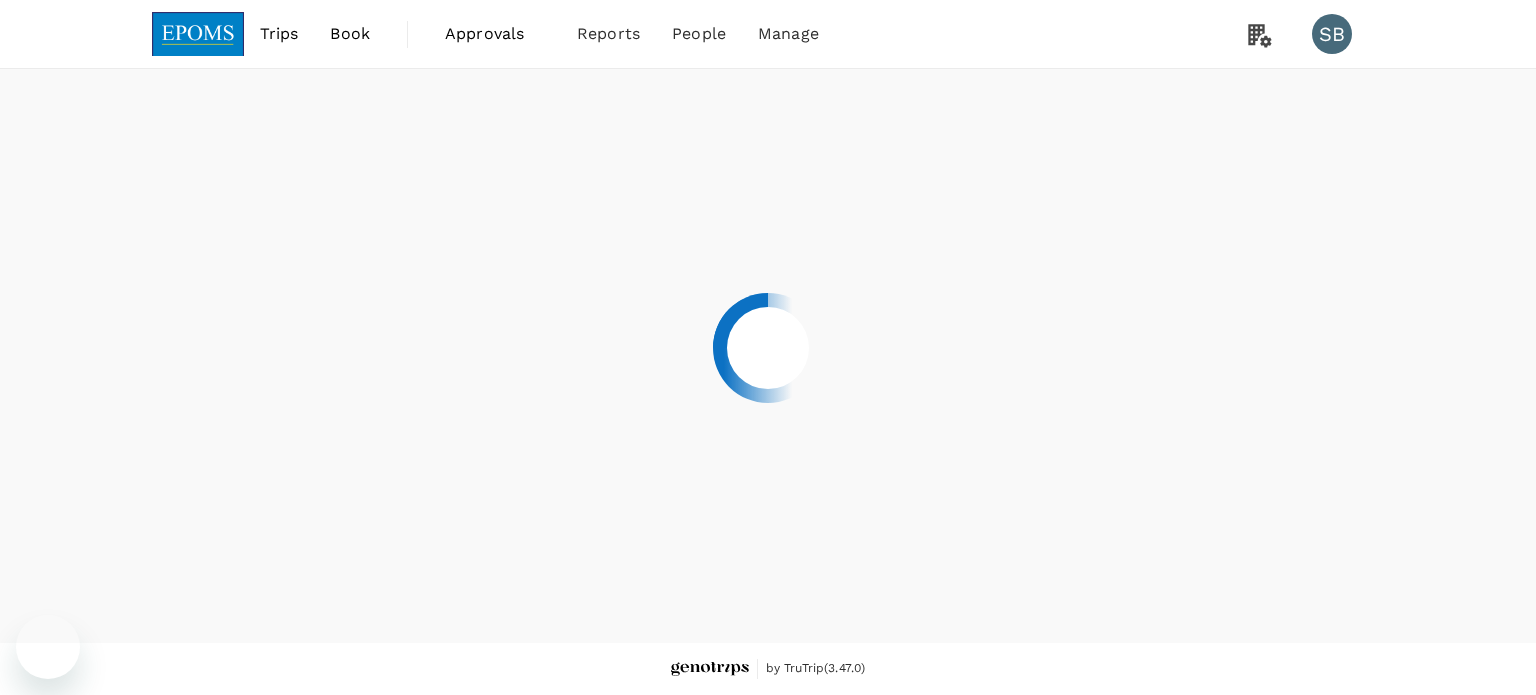 scroll, scrollTop: 0, scrollLeft: 0, axis: both 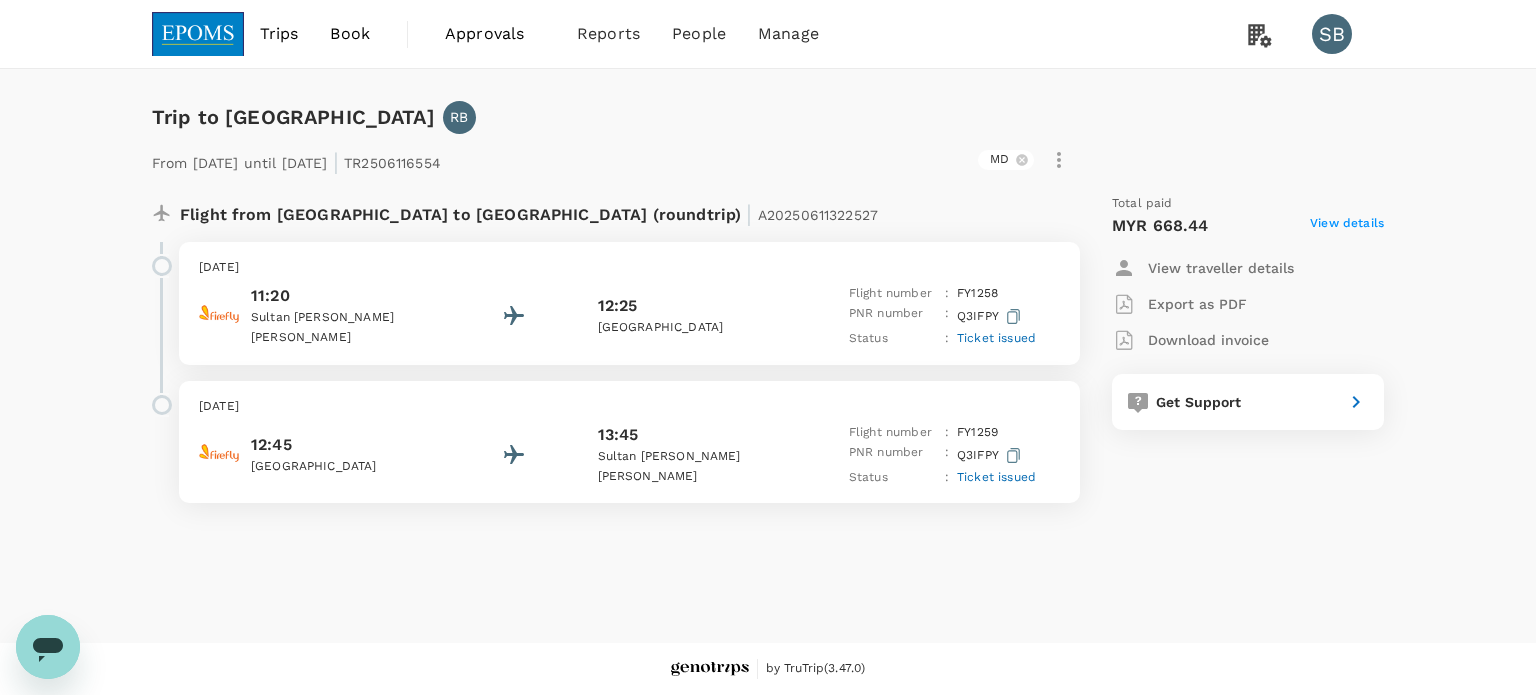 click on "11:20 Sultan Abdul Aziz Shah 12:25 Kuala Terengganu Flight number : FY 1258 PNR number : Q3IFPY   Status : Ticket issued" at bounding box center (629, 316) 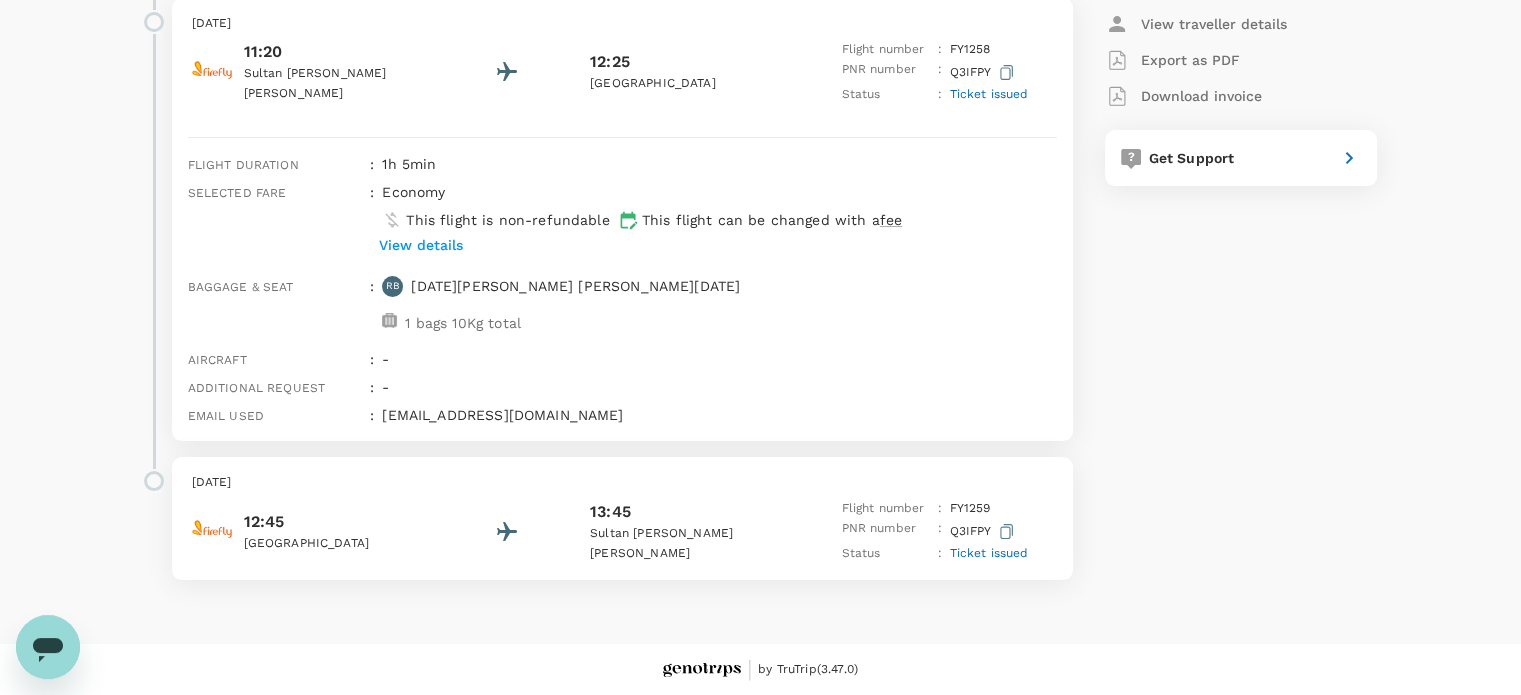 click on "Monday, 23 Jun 2025" at bounding box center (622, 483) 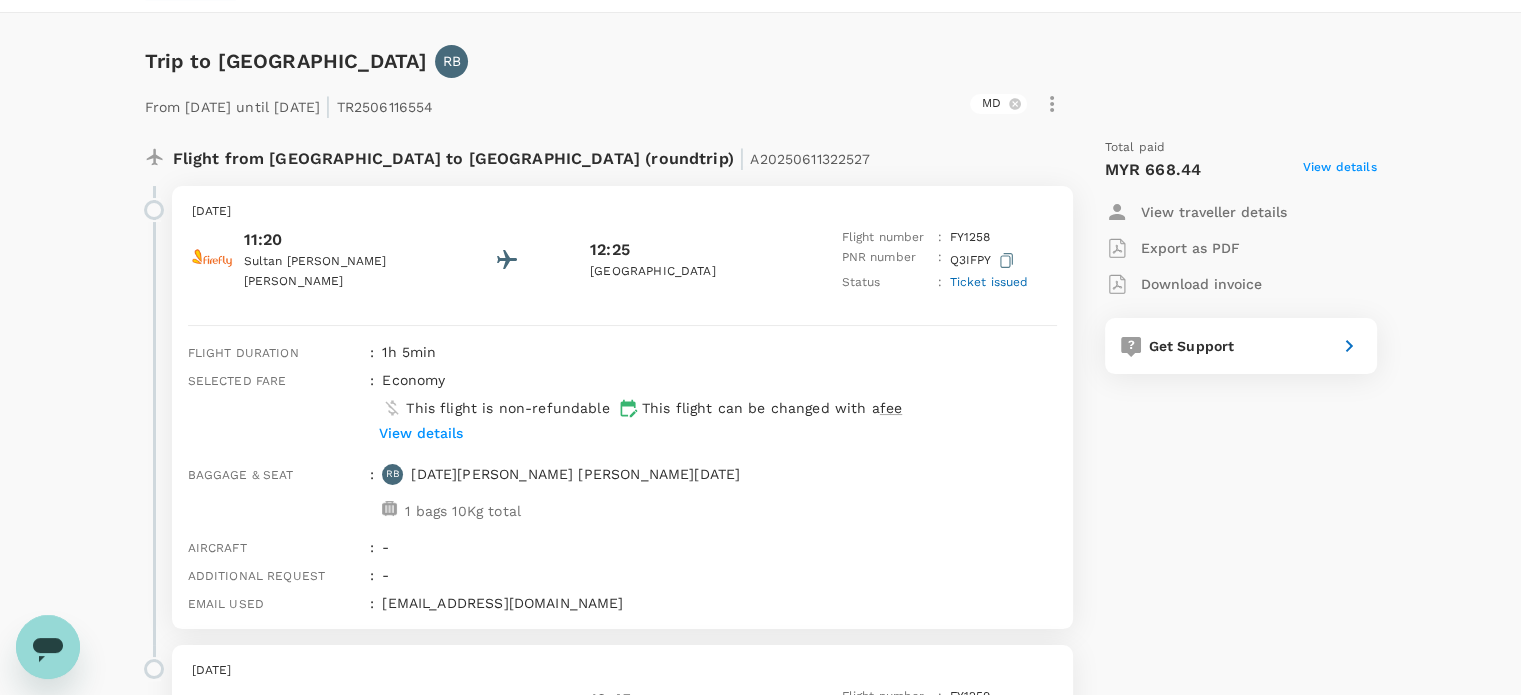 scroll, scrollTop: 0, scrollLeft: 0, axis: both 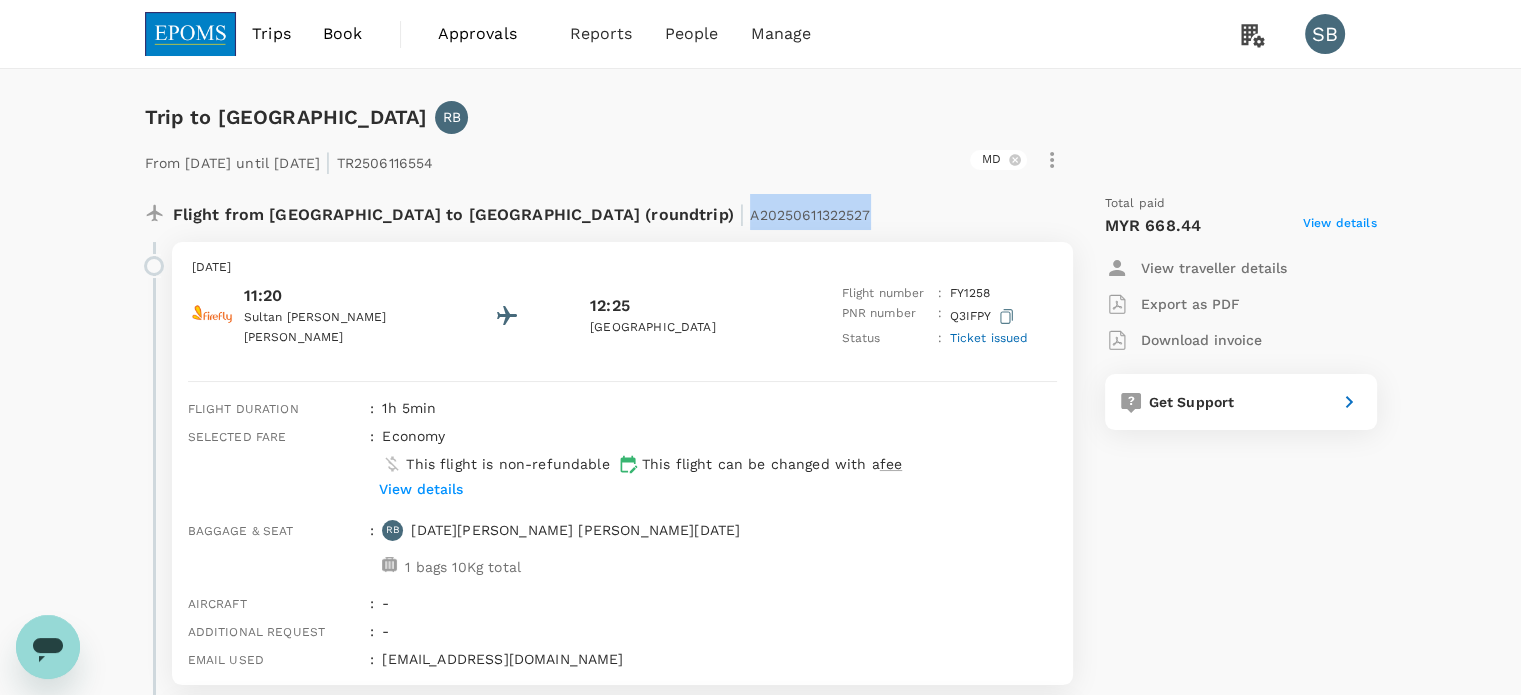 drag, startPoint x: 640, startPoint y: 216, endPoint x: 542, endPoint y: 206, distance: 98.50888 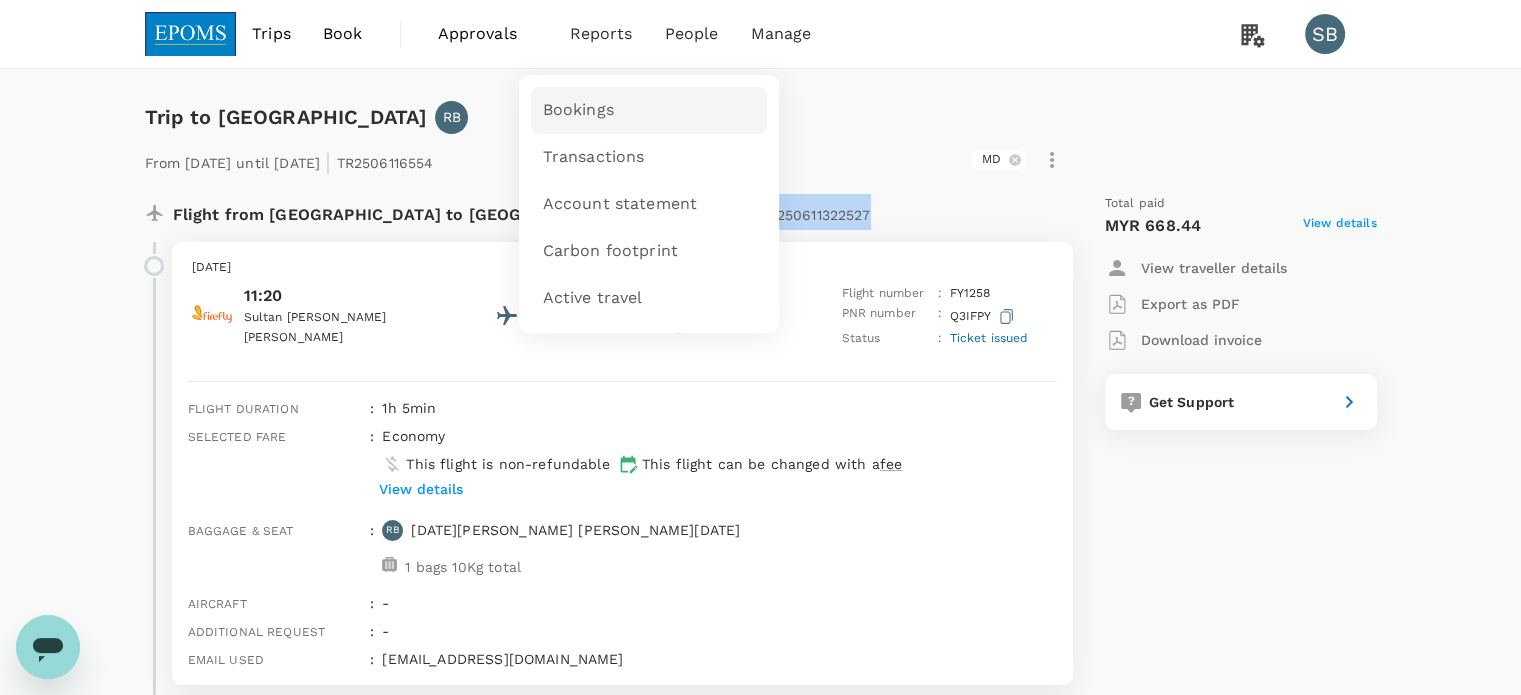 click on "Bookings" at bounding box center [578, 110] 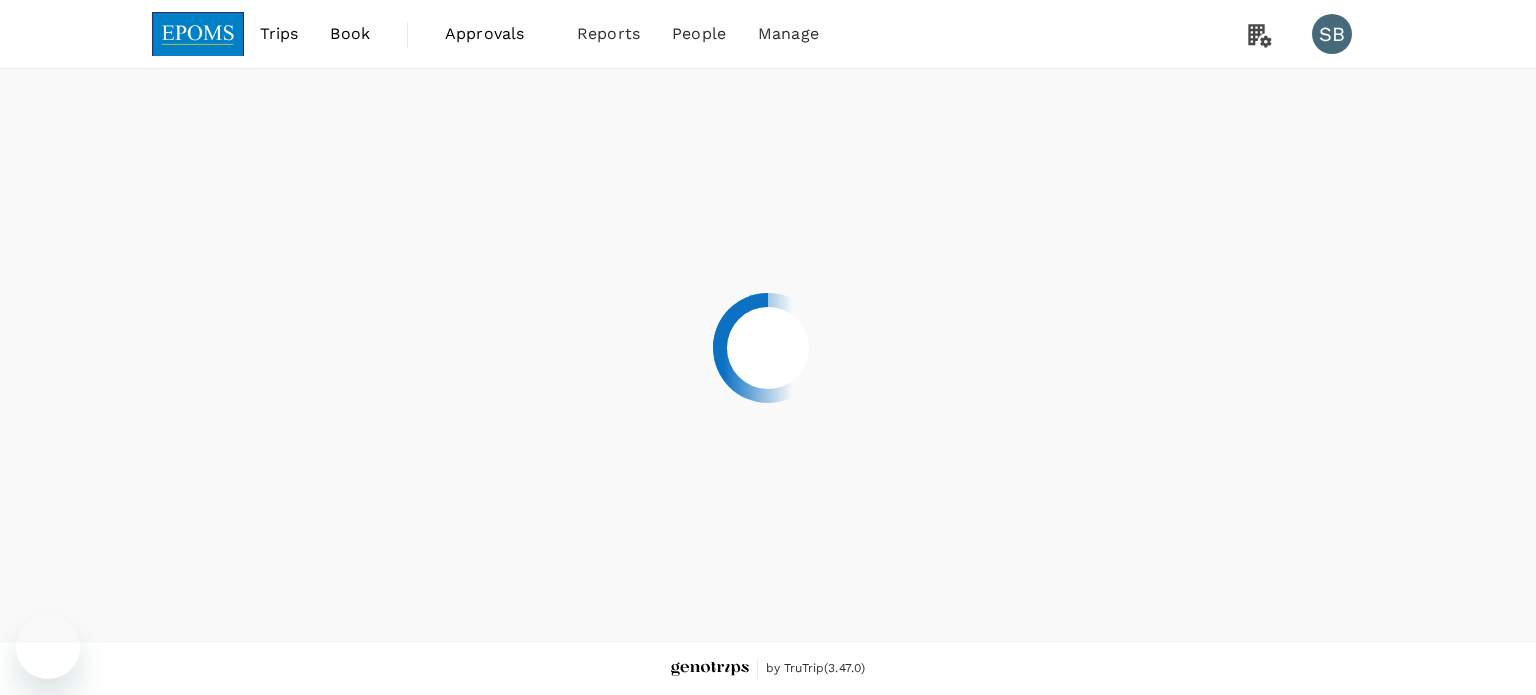 scroll, scrollTop: 0, scrollLeft: 0, axis: both 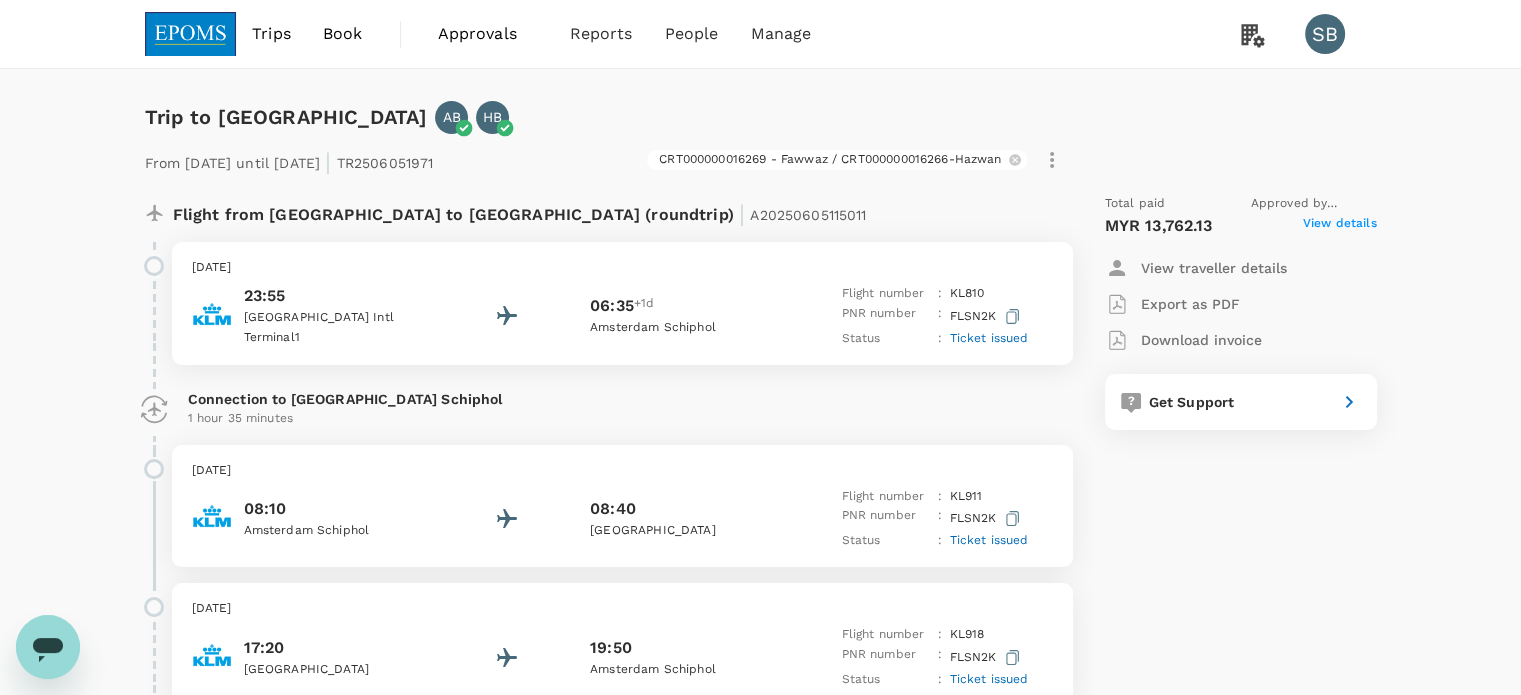 click on "Saturday, 07 Jun 2025" at bounding box center (622, 268) 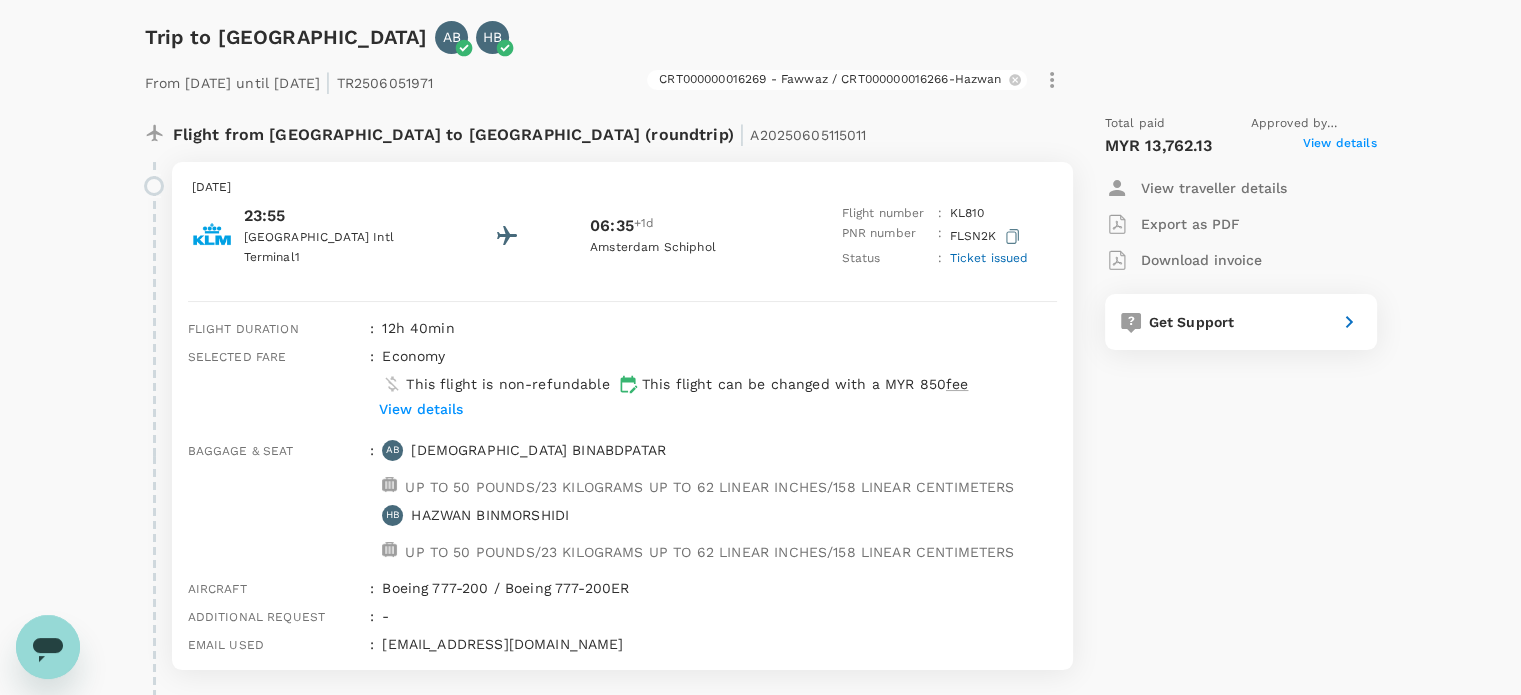 scroll, scrollTop: 0, scrollLeft: 0, axis: both 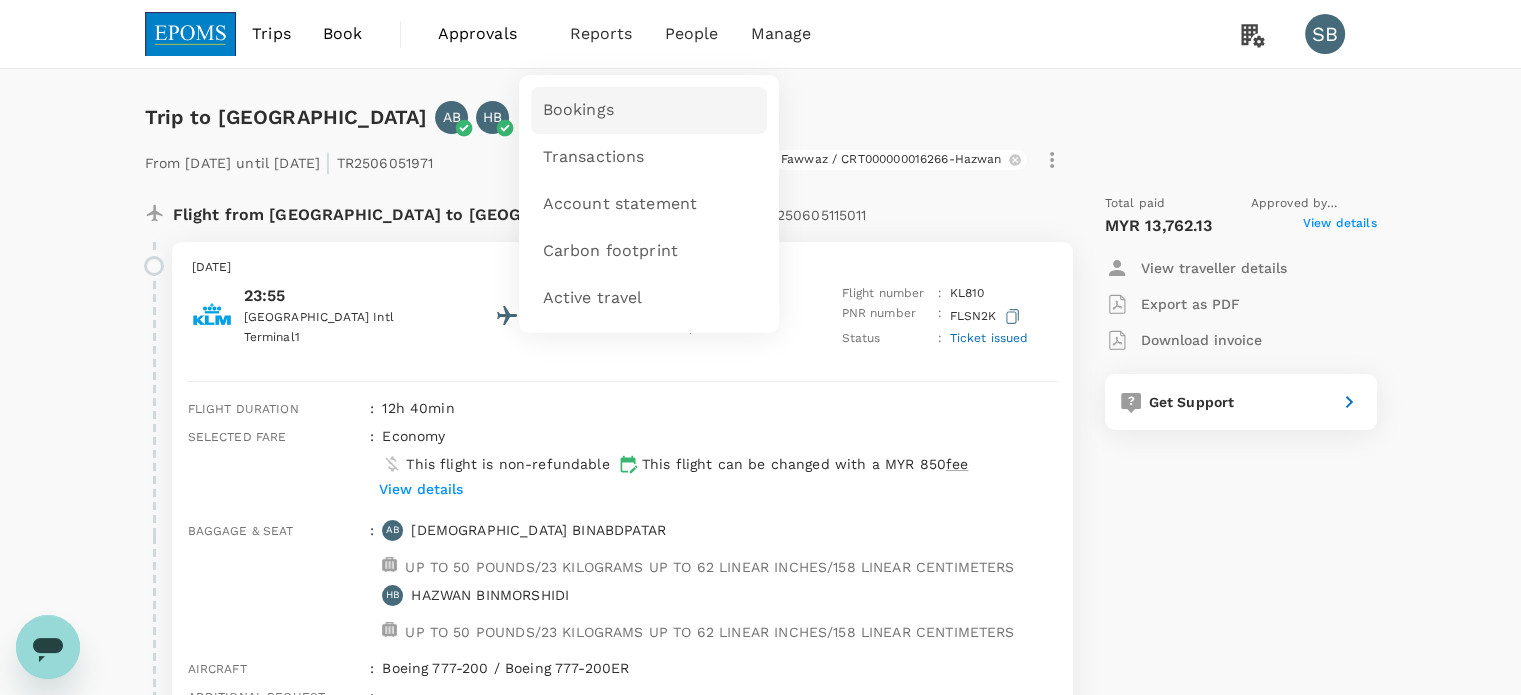 click on "Bookings" at bounding box center [578, 110] 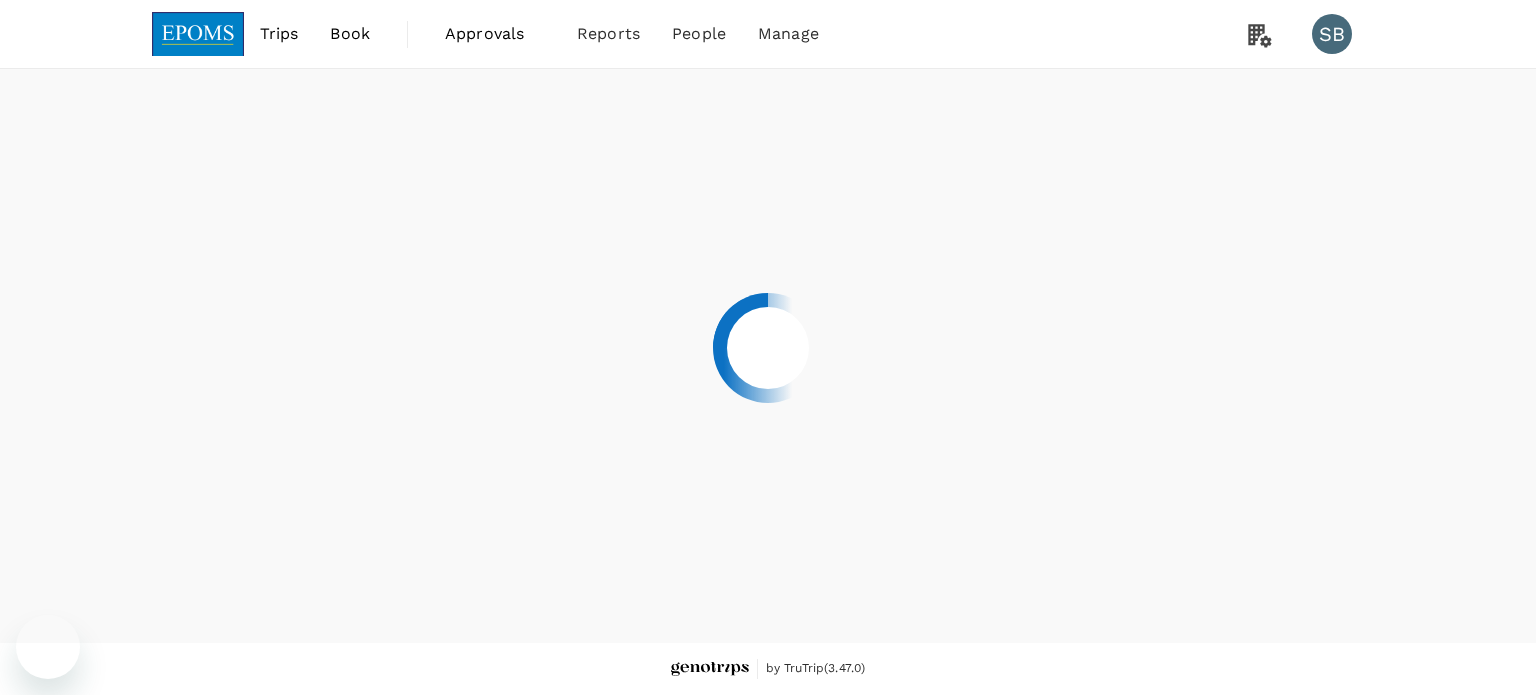 scroll, scrollTop: 0, scrollLeft: 0, axis: both 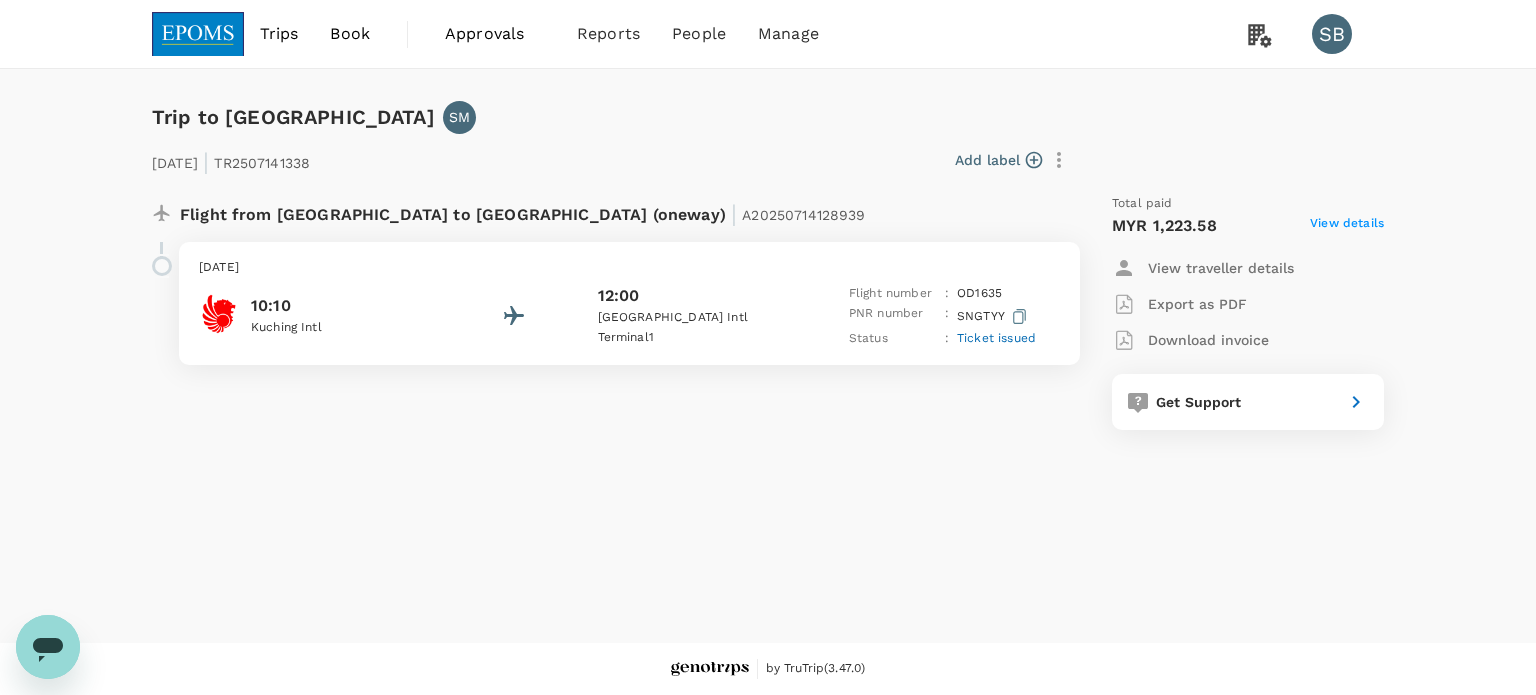 click at bounding box center (198, 34) 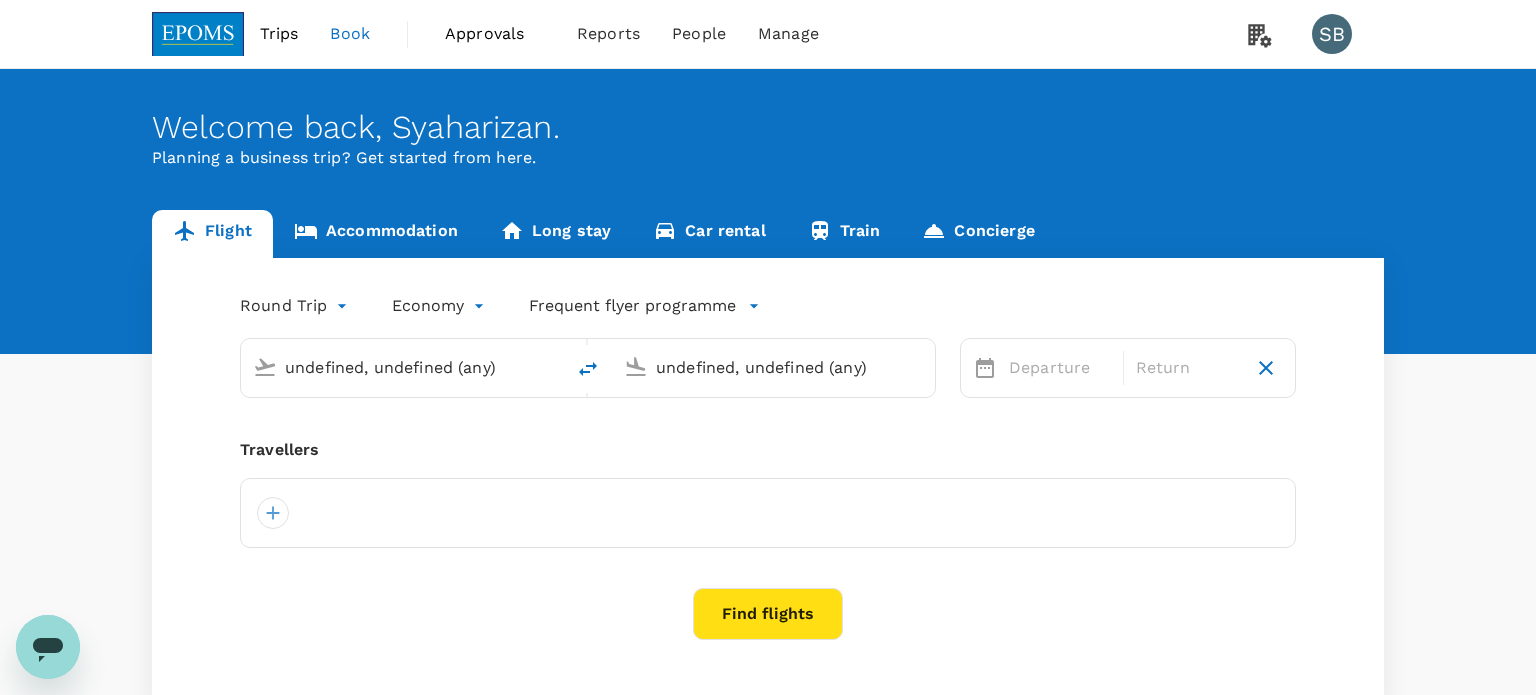 type on "Miri Intl (MYY)" 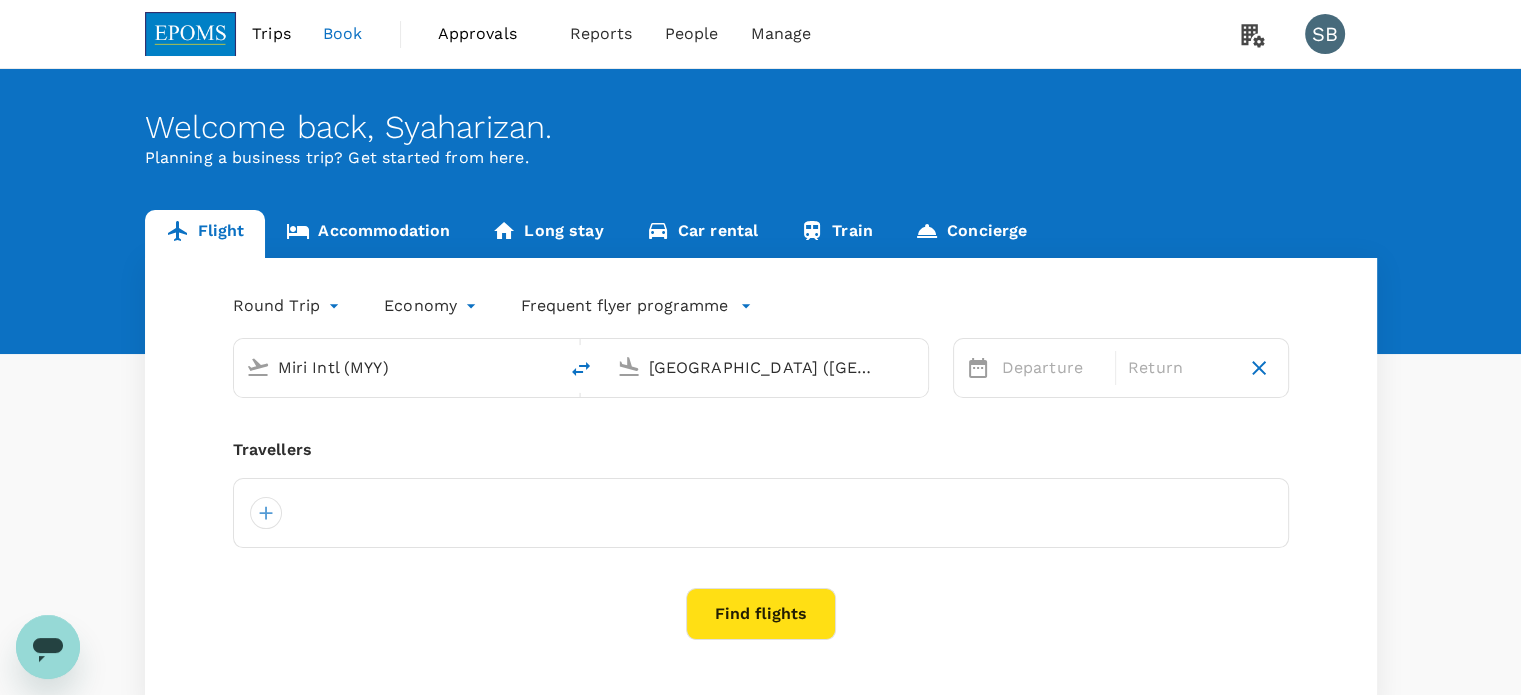 type 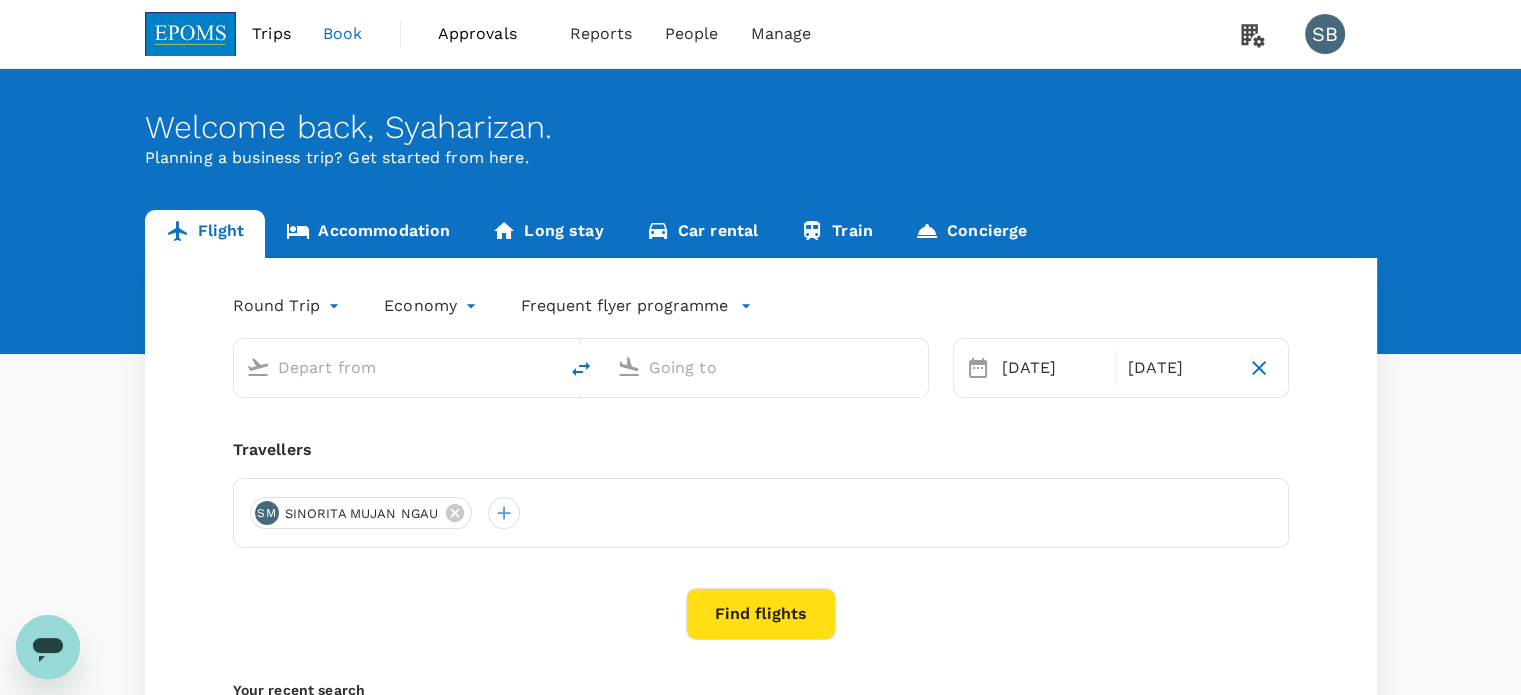 type on "Miri Intl (MYY)" 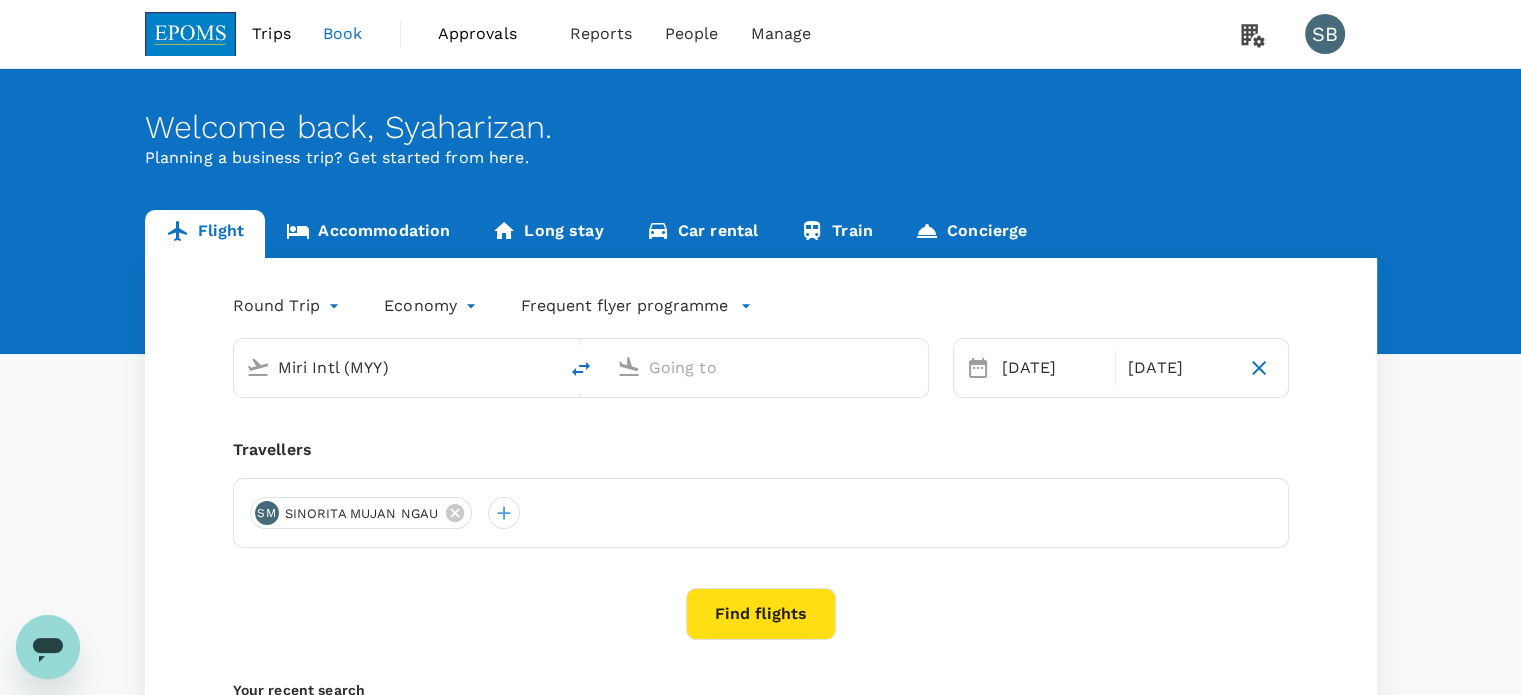 type on "[GEOGRAPHIC_DATA] ([GEOGRAPHIC_DATA])" 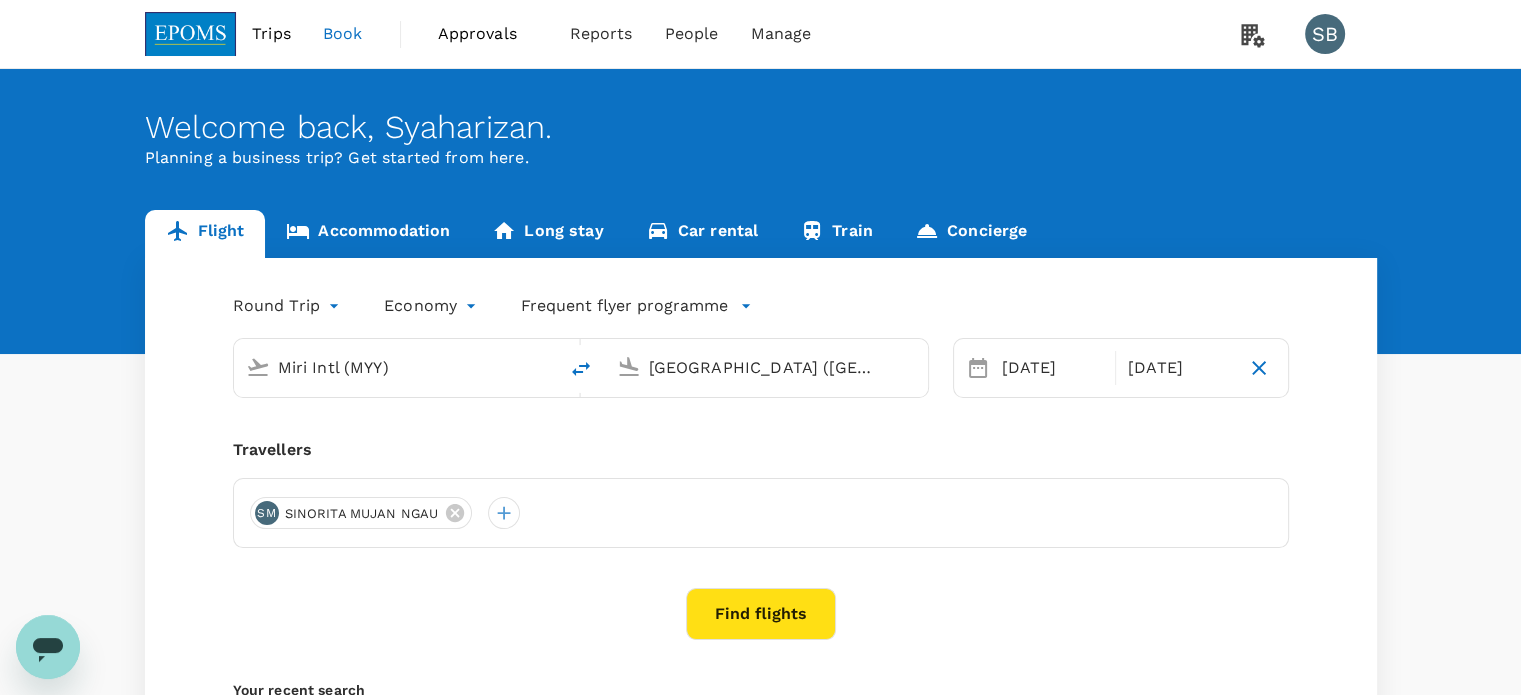 type 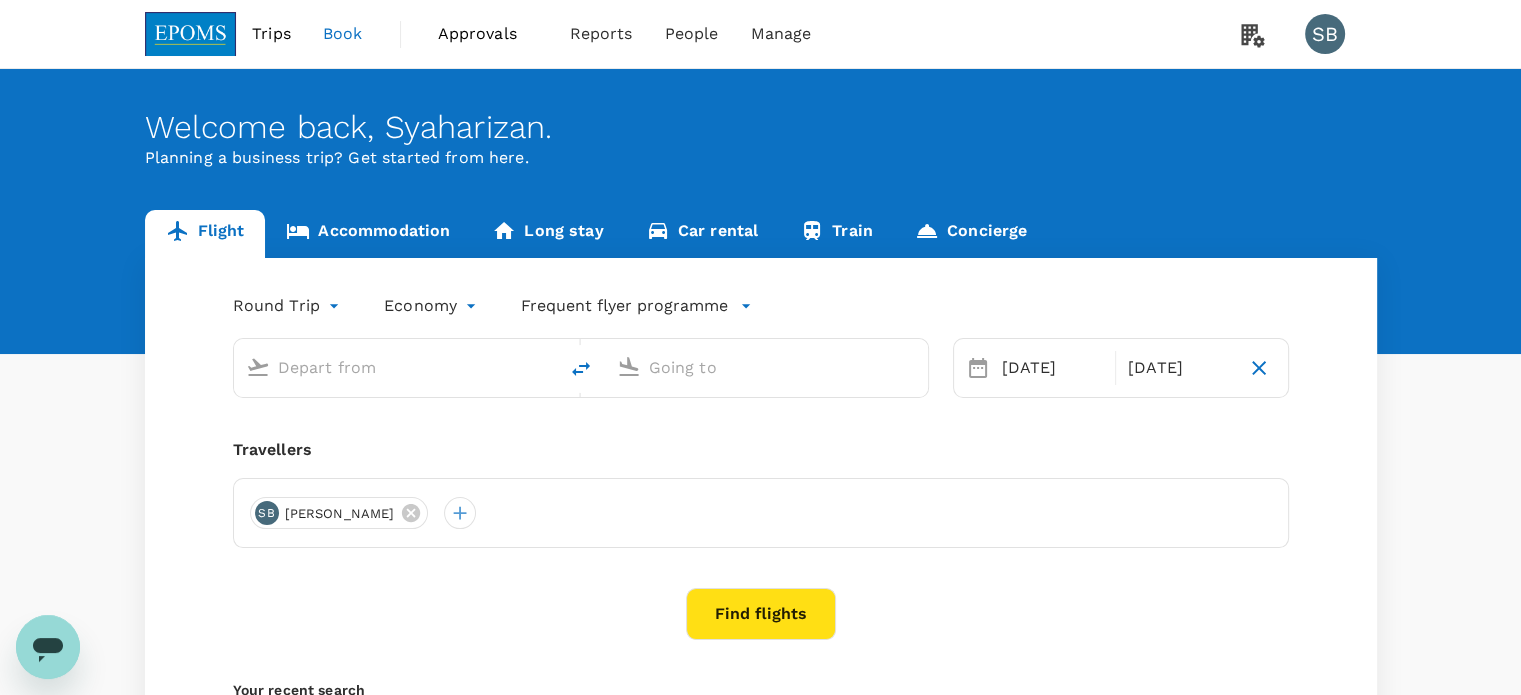 type on "Miri Intl (MYY)" 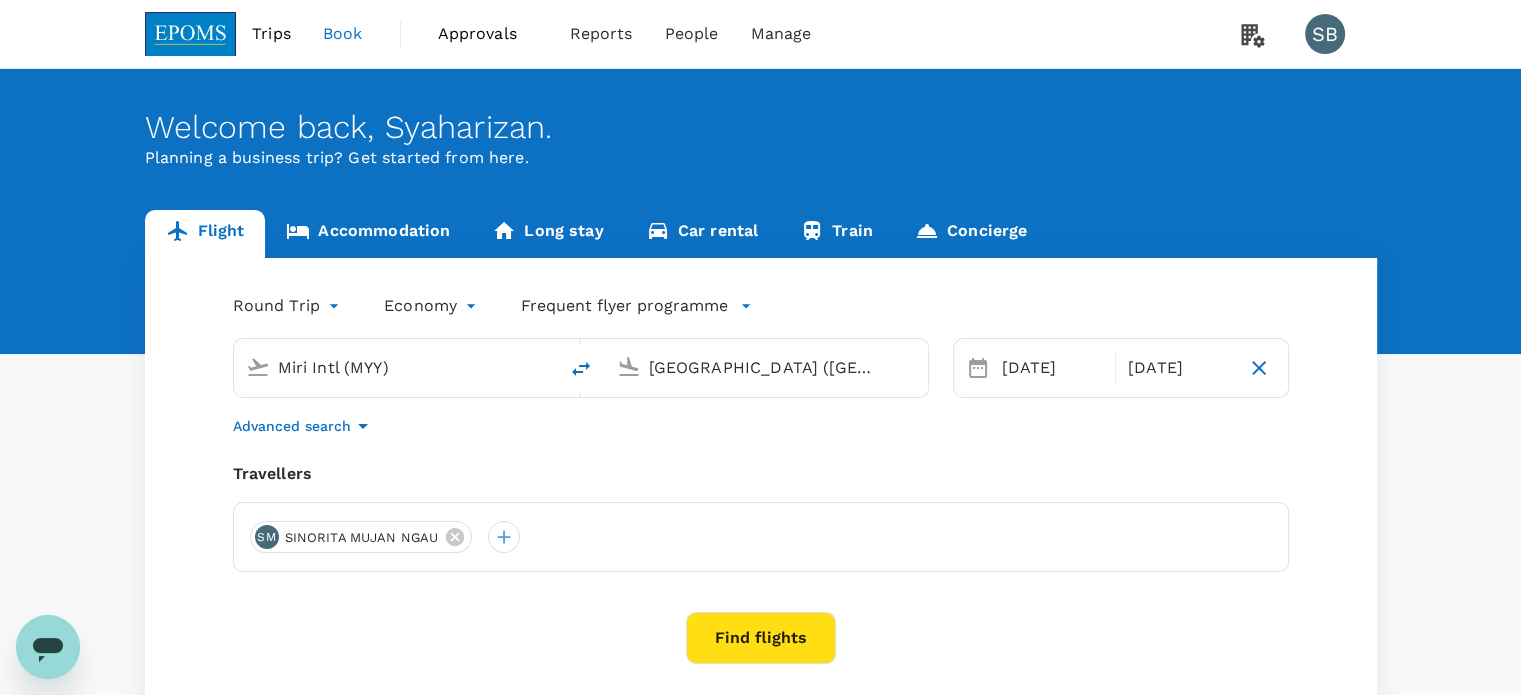 click on "Trips" at bounding box center [271, 34] 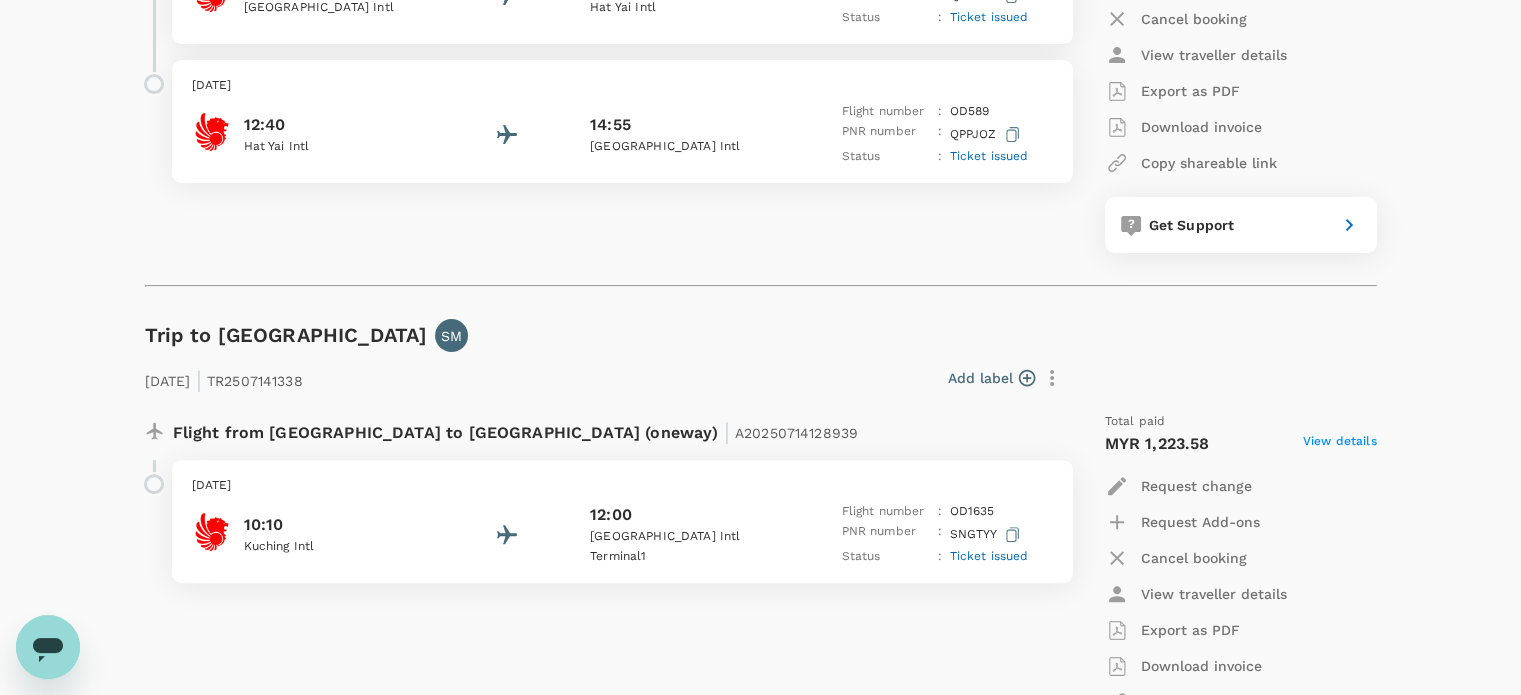 scroll, scrollTop: 700, scrollLeft: 0, axis: vertical 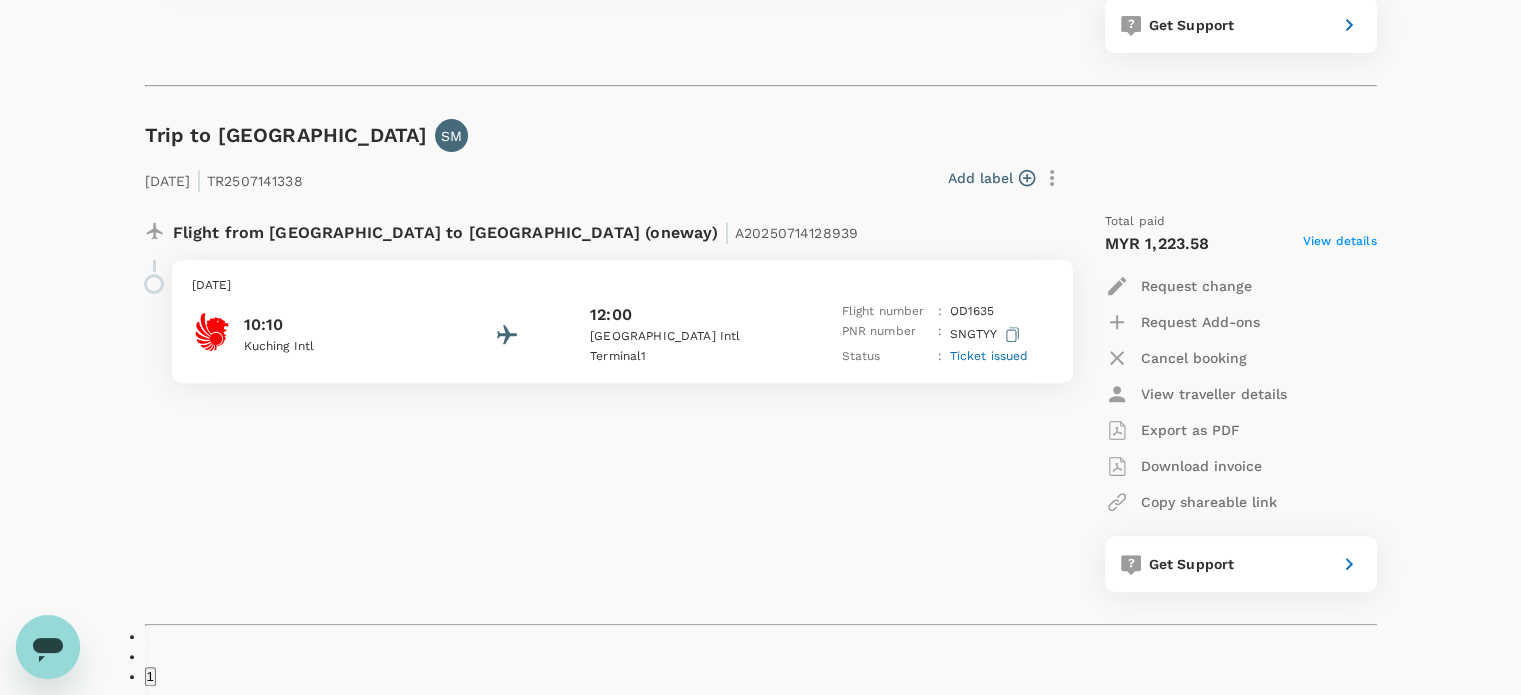 click on "[DATE]" at bounding box center [622, 286] 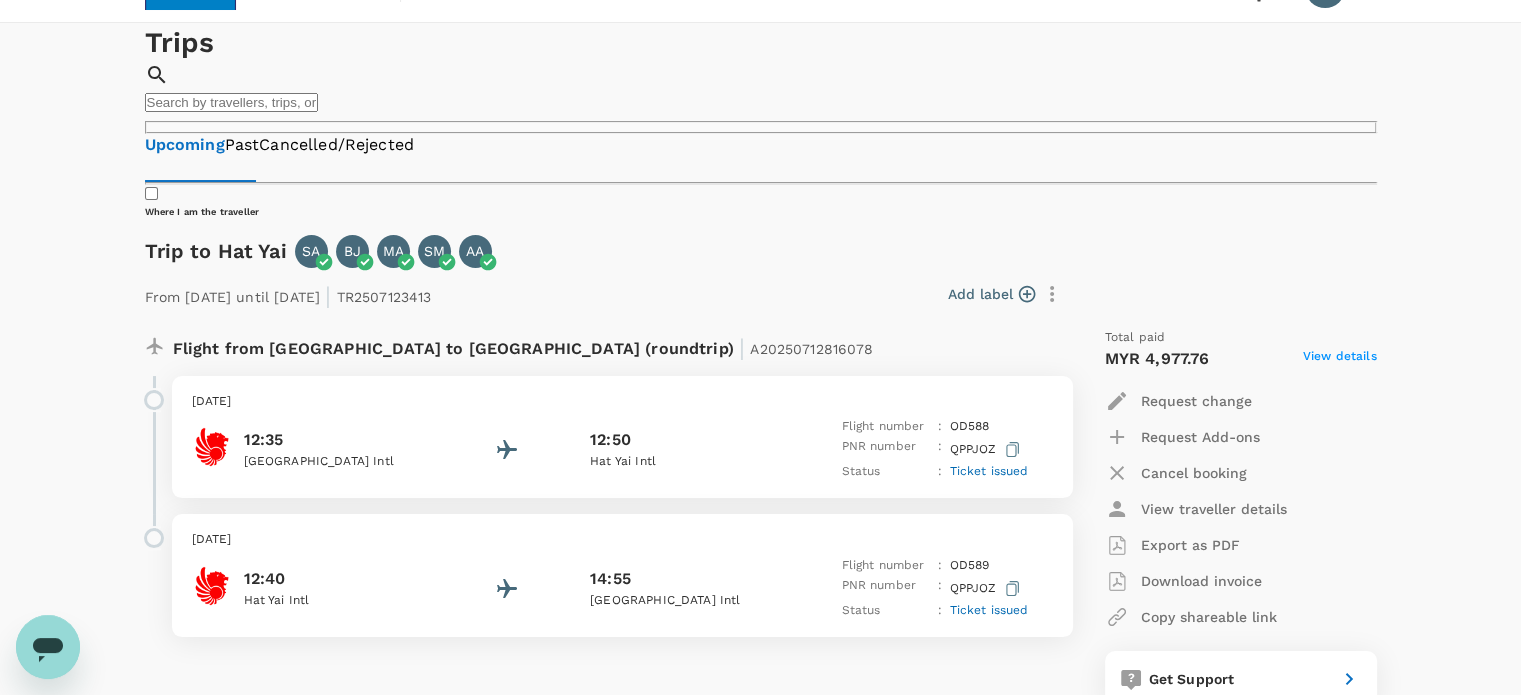 scroll, scrollTop: 0, scrollLeft: 0, axis: both 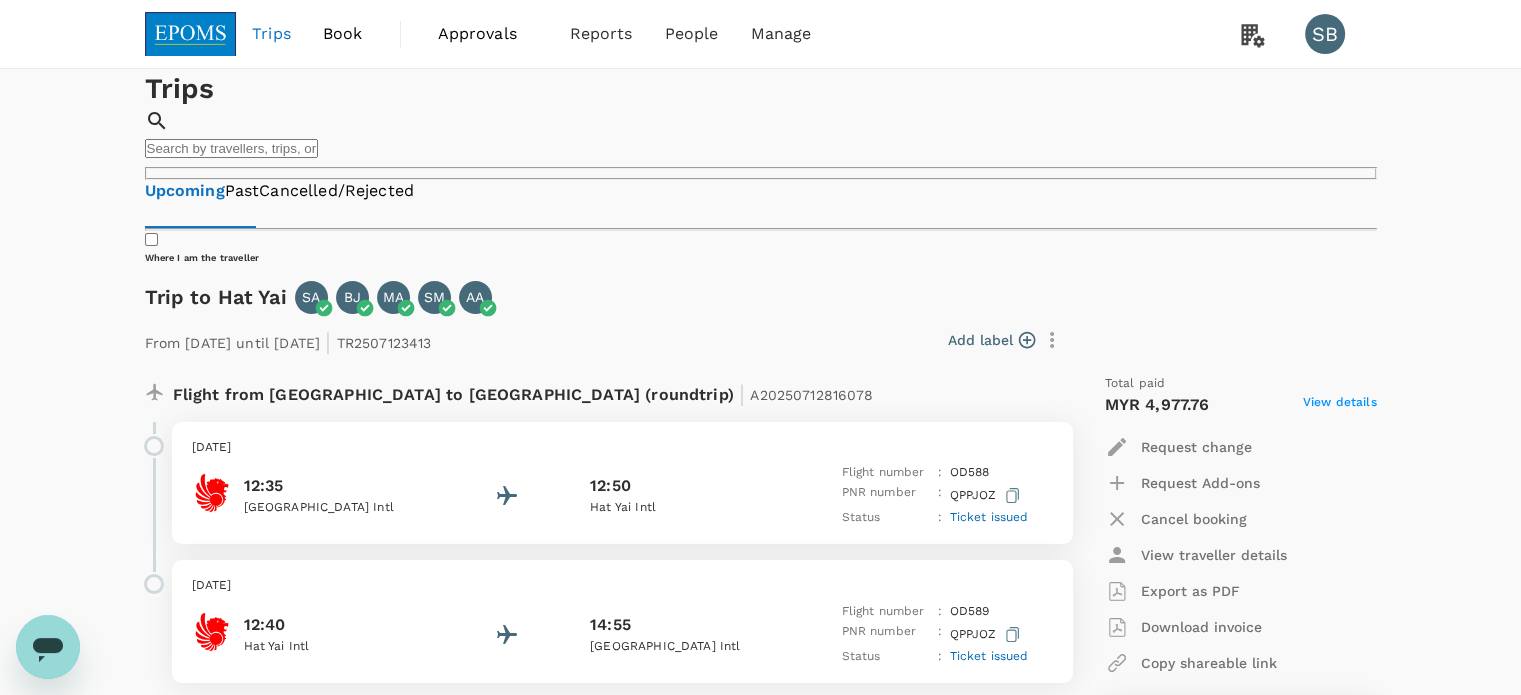 click at bounding box center (191, 34) 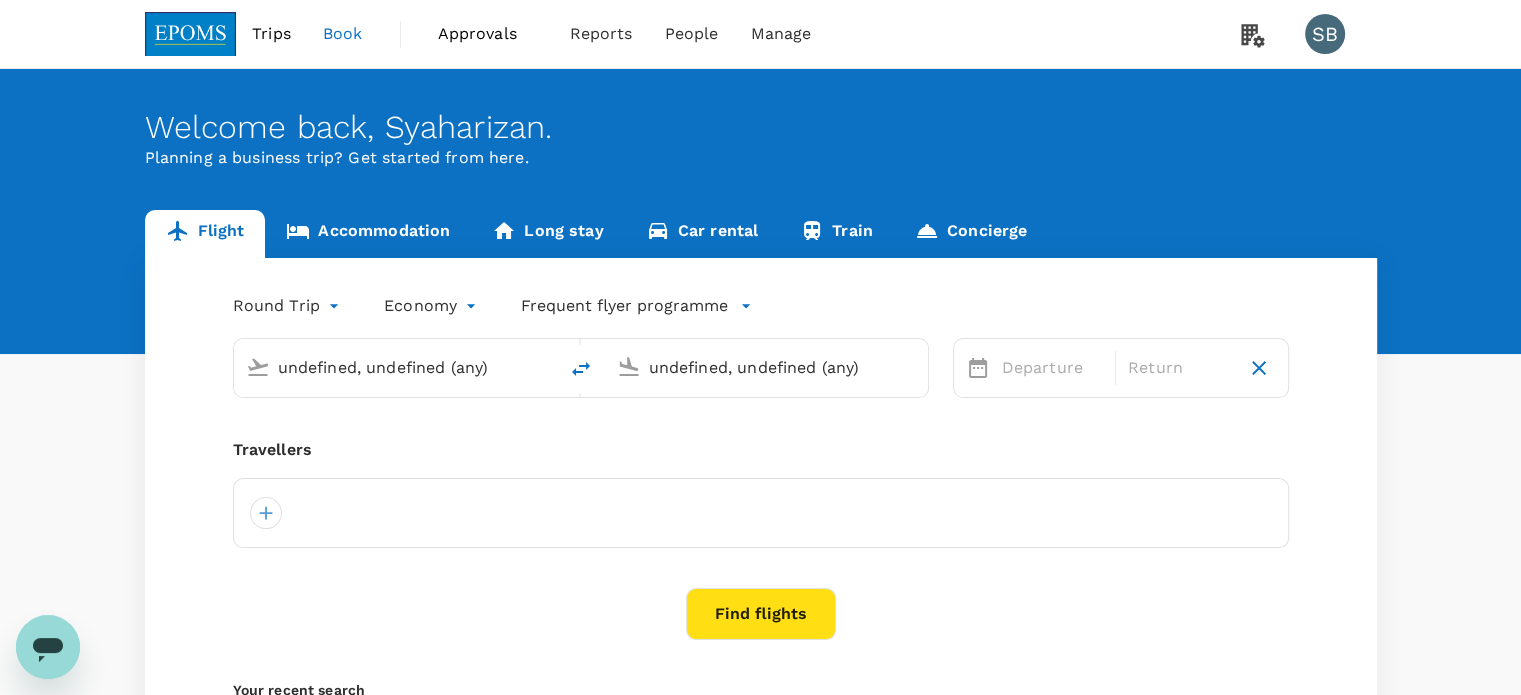 type 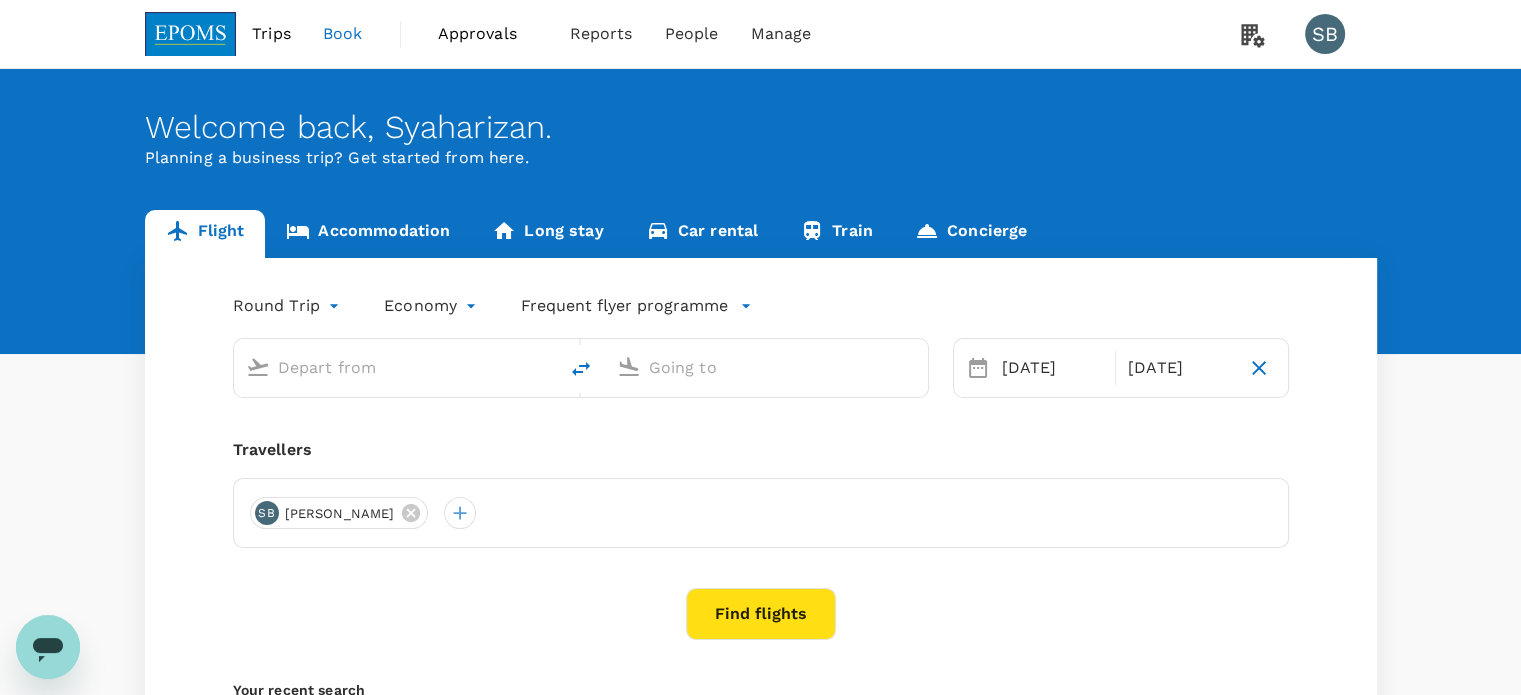 type on "Miri Intl (MYY)" 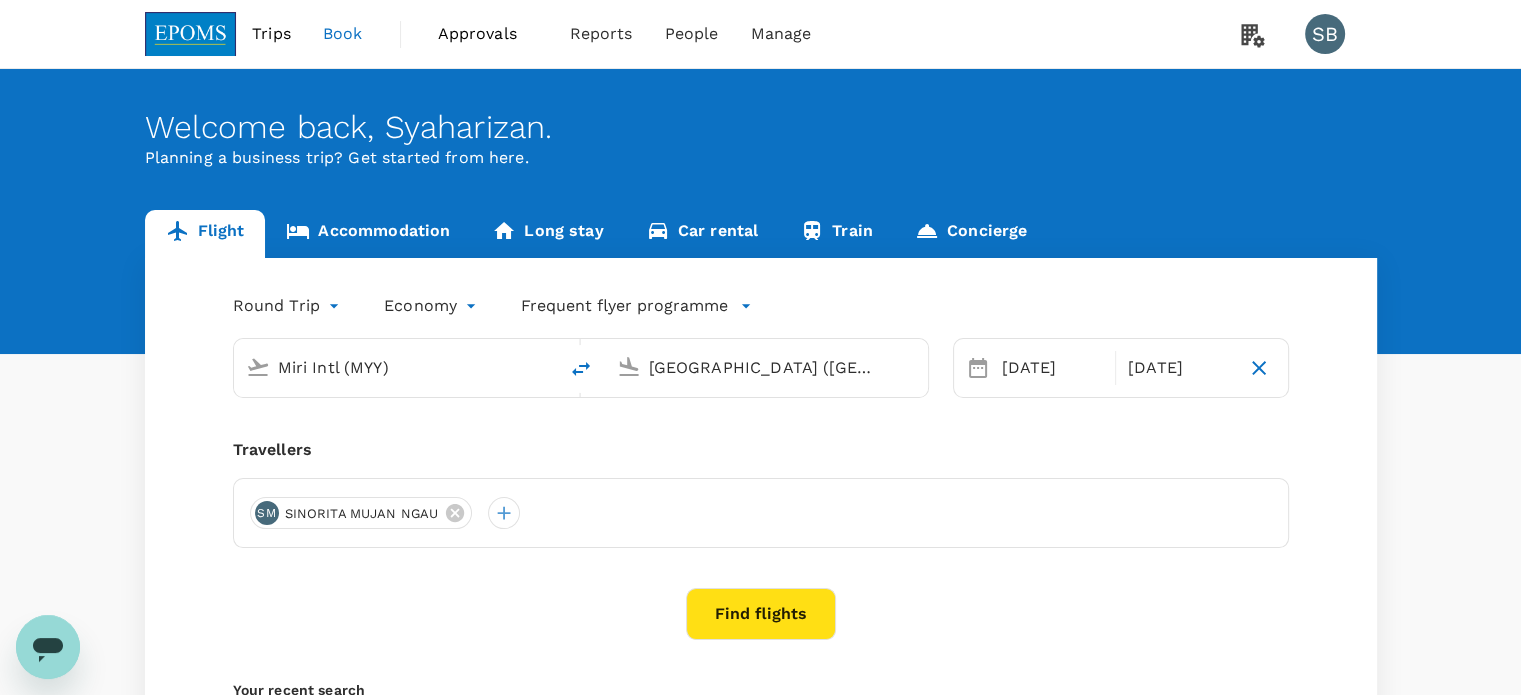 type 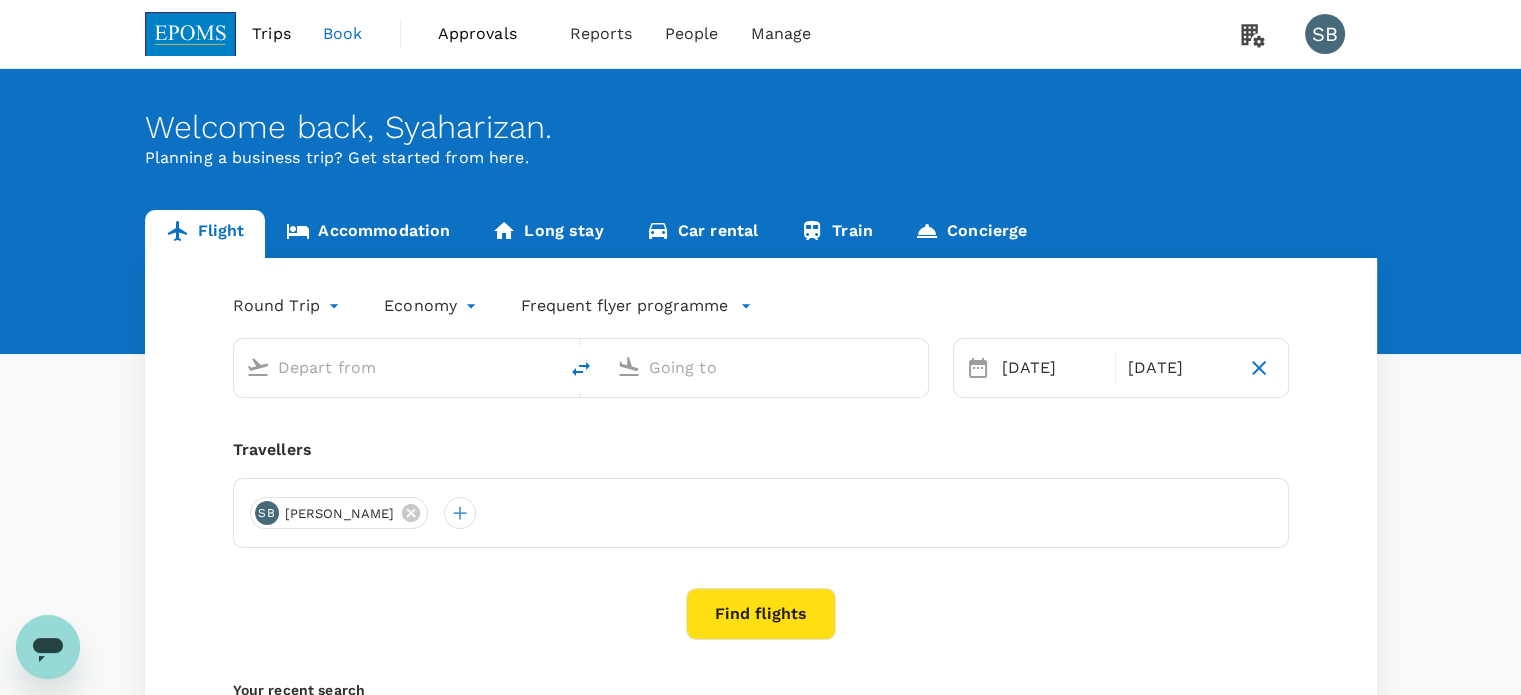 type on "Miri Intl (MYY)" 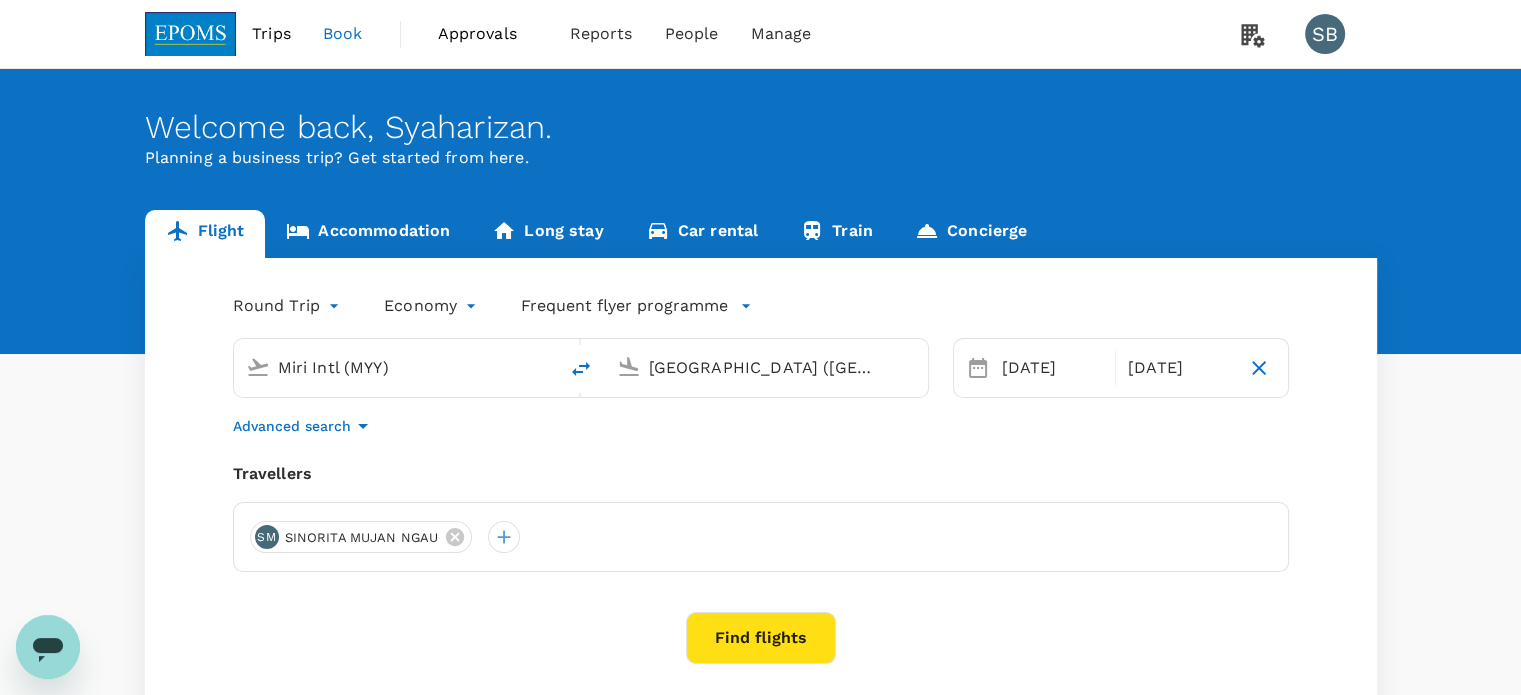 click on "Trips" at bounding box center (271, 34) 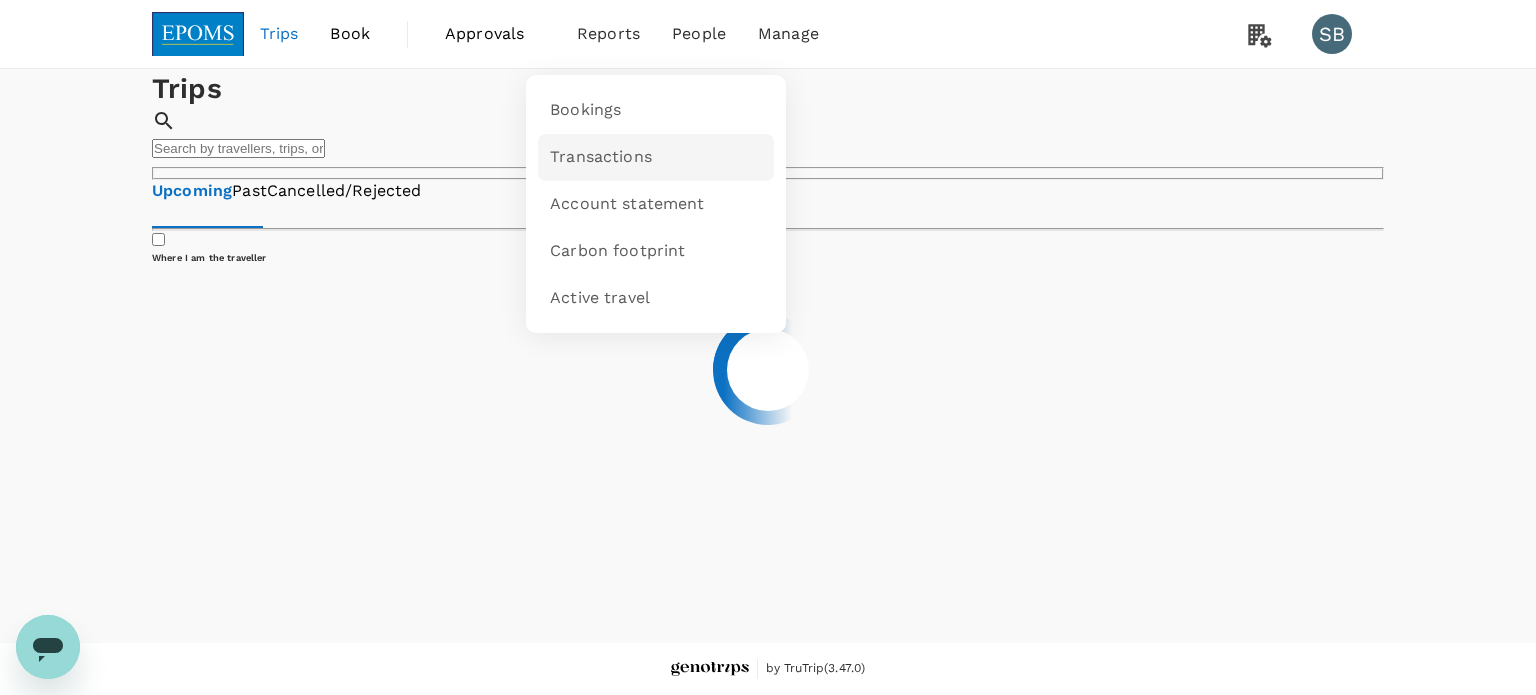 click on "Transactions" at bounding box center (601, 157) 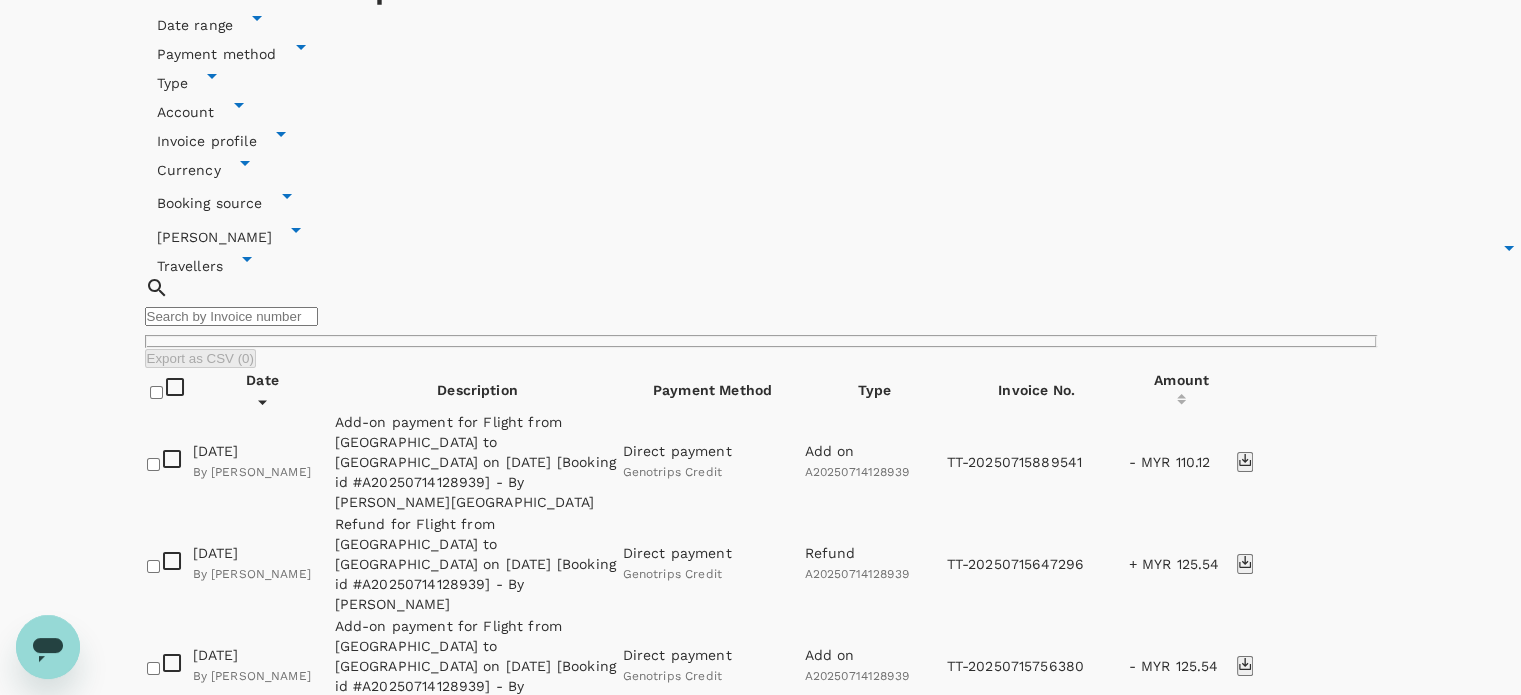 scroll, scrollTop: 0, scrollLeft: 0, axis: both 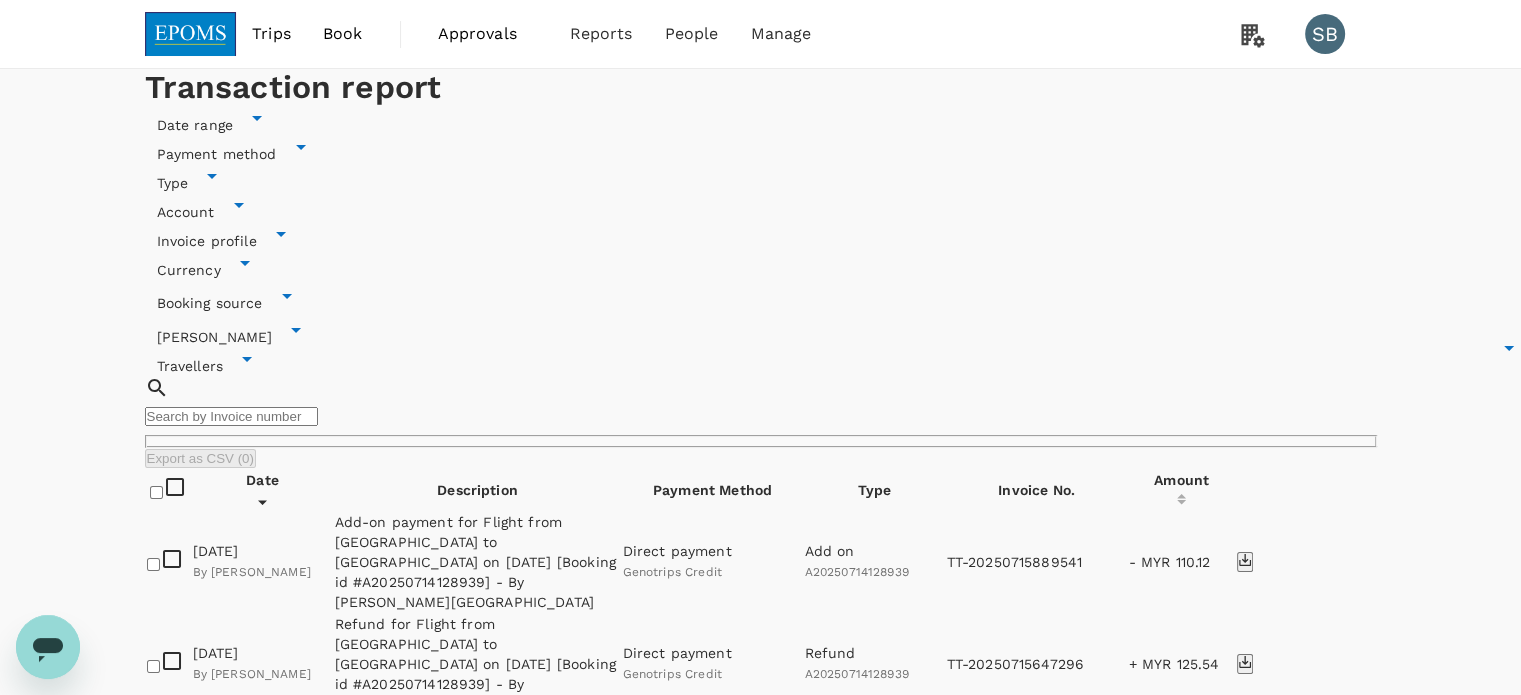 click at bounding box center (191, 34) 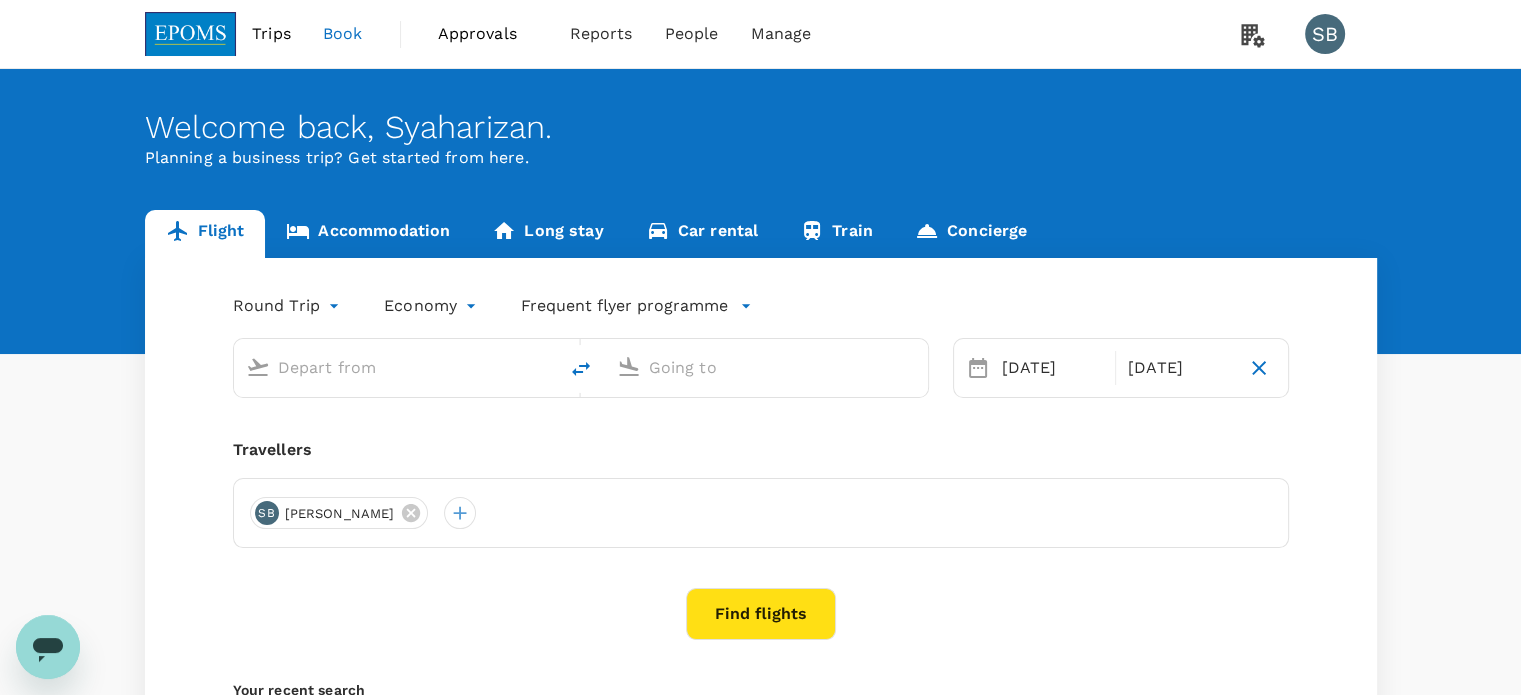 type on "Miri Intl (MYY)" 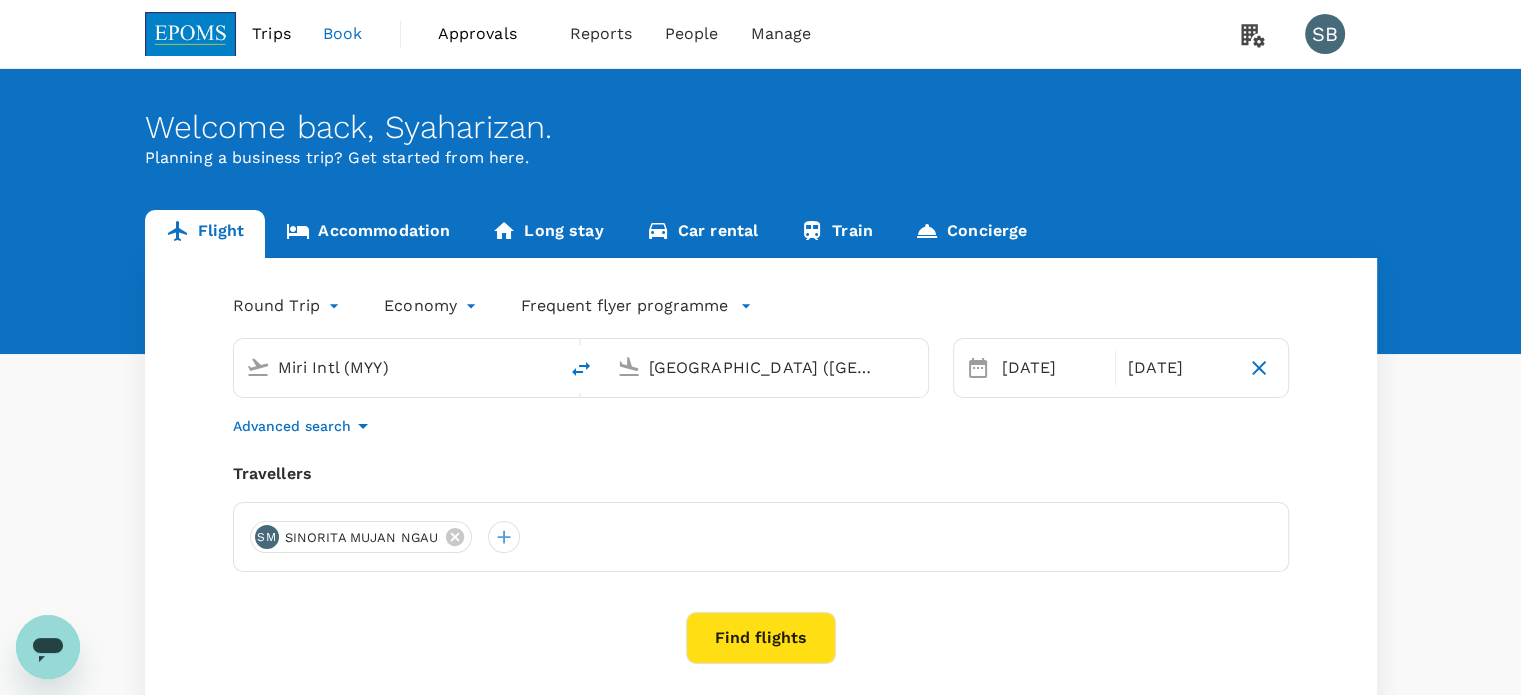 type 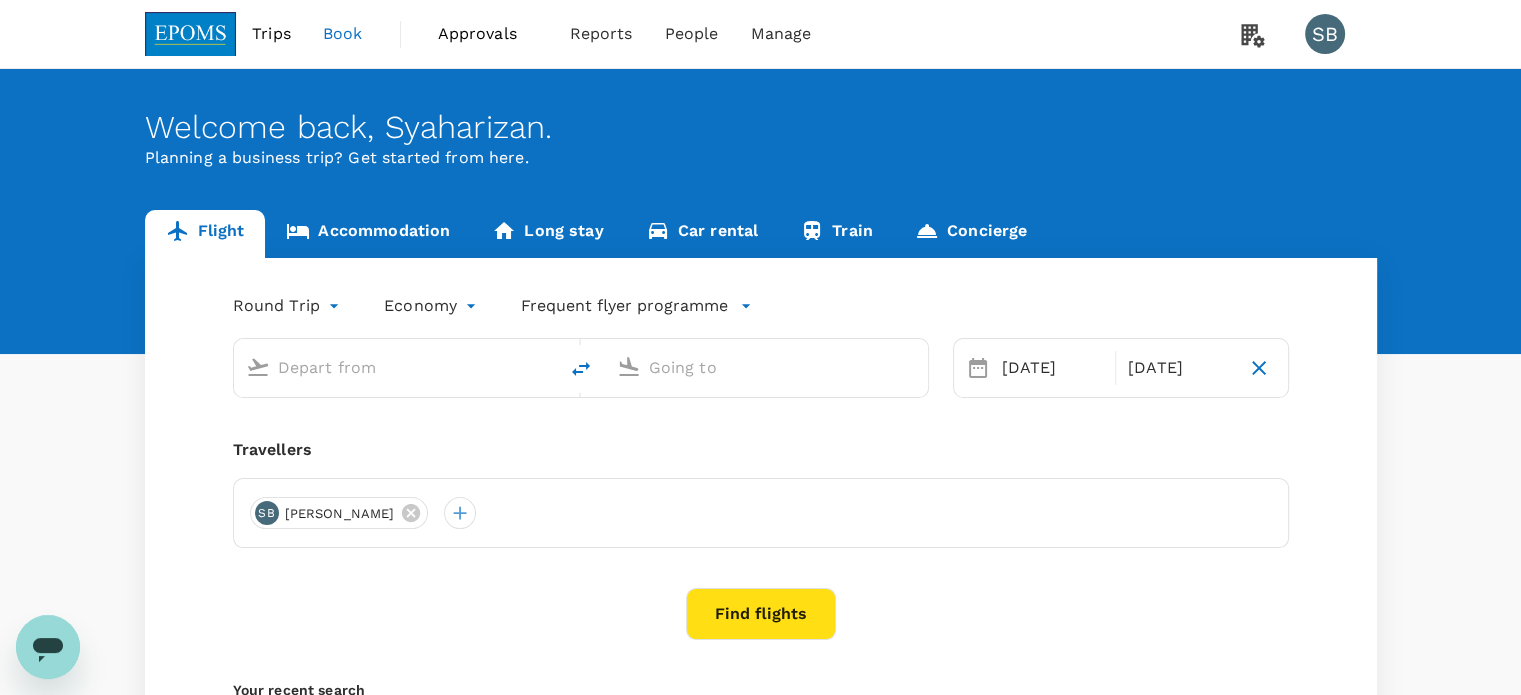 type on "Miri Intl (MYY)" 